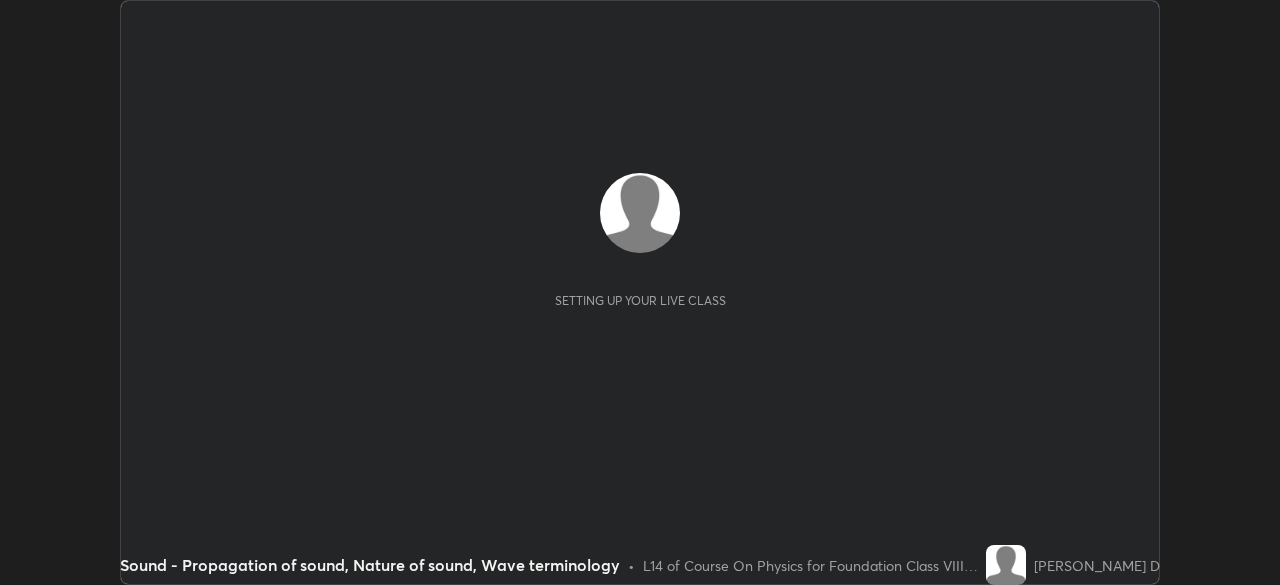 scroll, scrollTop: 0, scrollLeft: 0, axis: both 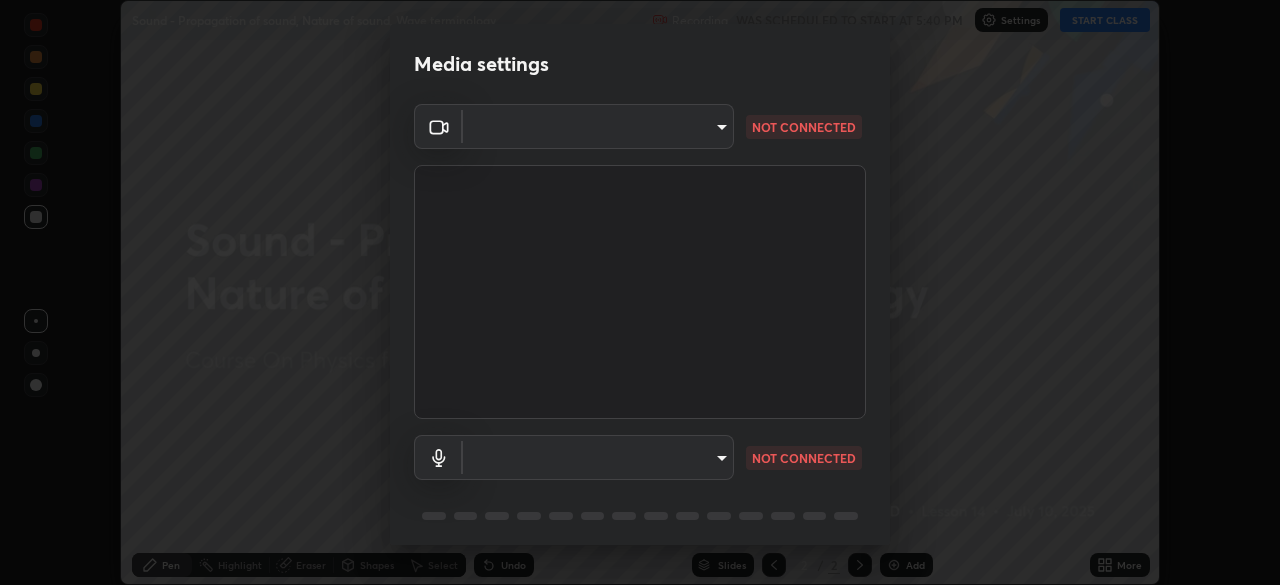 type on "1674d967bf5bfe0c65a51c96eaa310d8c5db01ba72f63f0a3a6b621615c927a6" 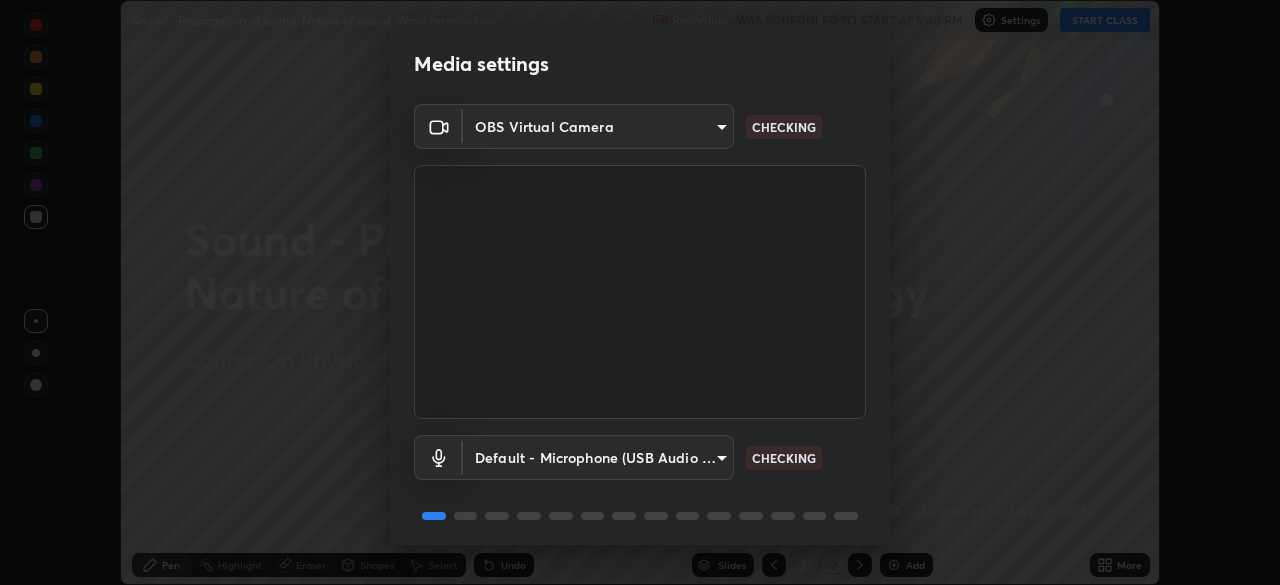 scroll, scrollTop: 71, scrollLeft: 0, axis: vertical 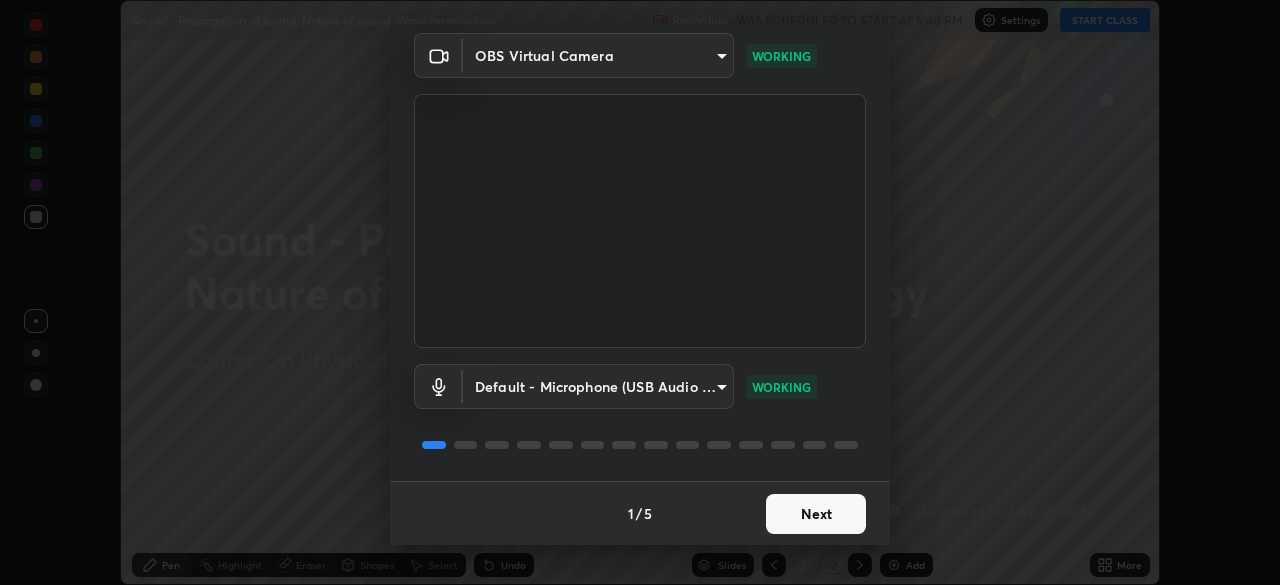 click on "Next" at bounding box center [816, 514] 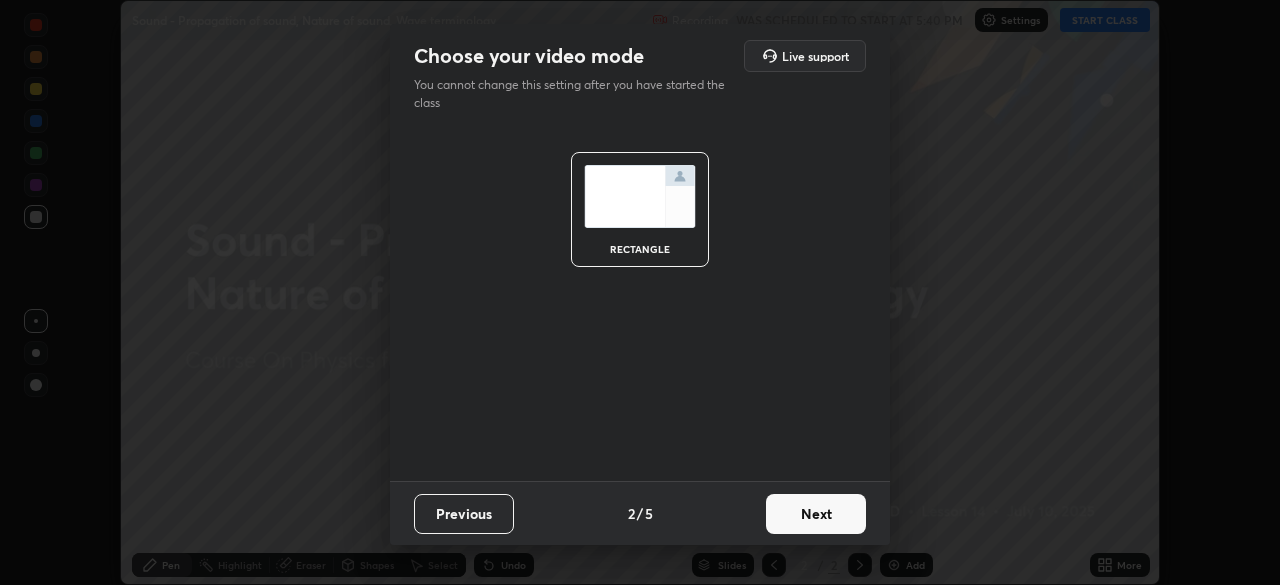 click on "Next" at bounding box center [816, 514] 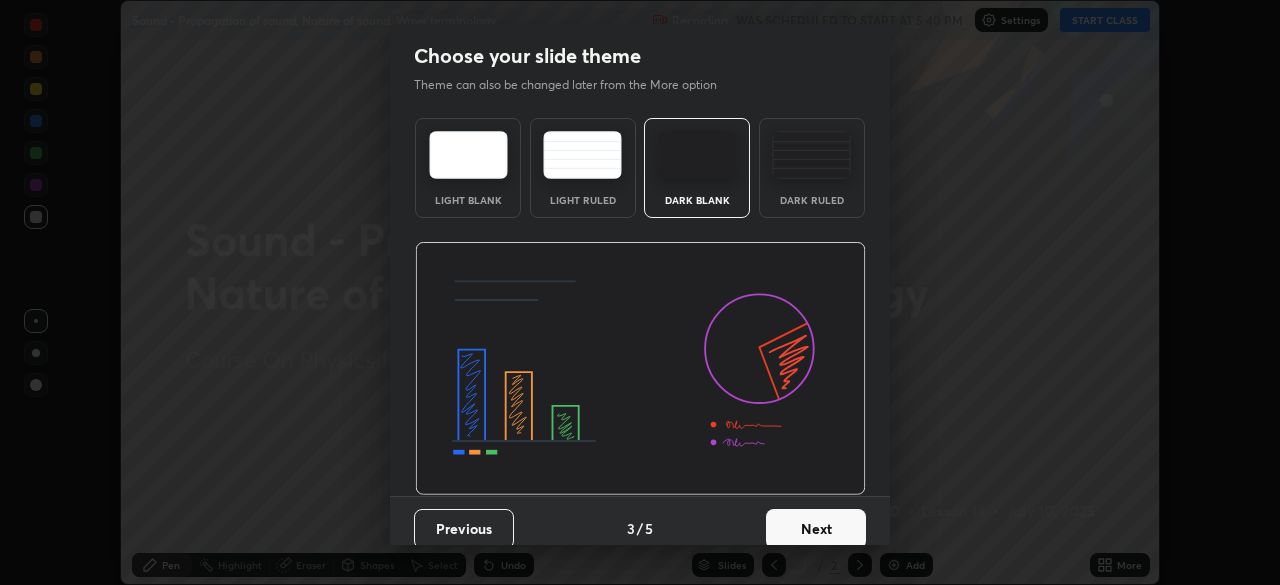 scroll, scrollTop: 15, scrollLeft: 0, axis: vertical 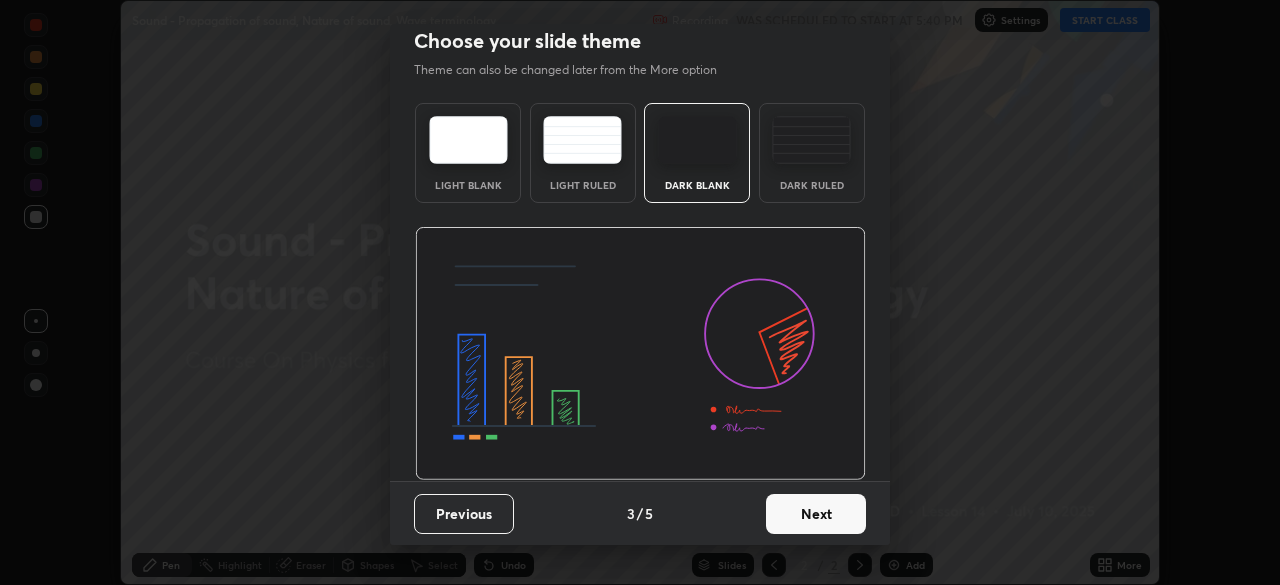click on "Next" at bounding box center [816, 514] 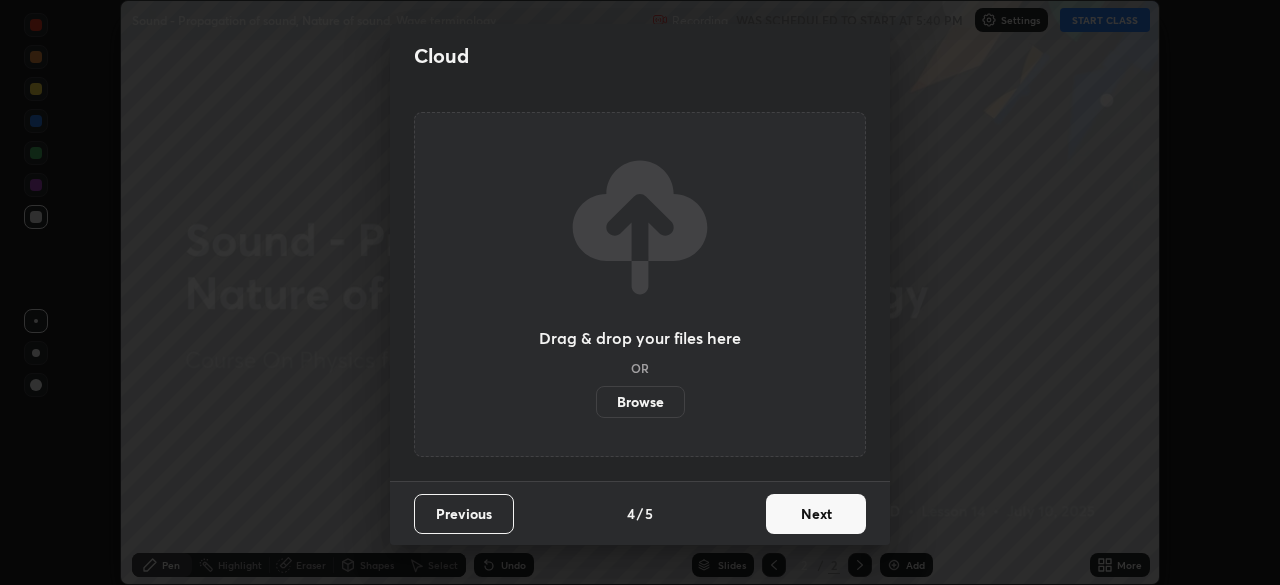 scroll, scrollTop: 0, scrollLeft: 0, axis: both 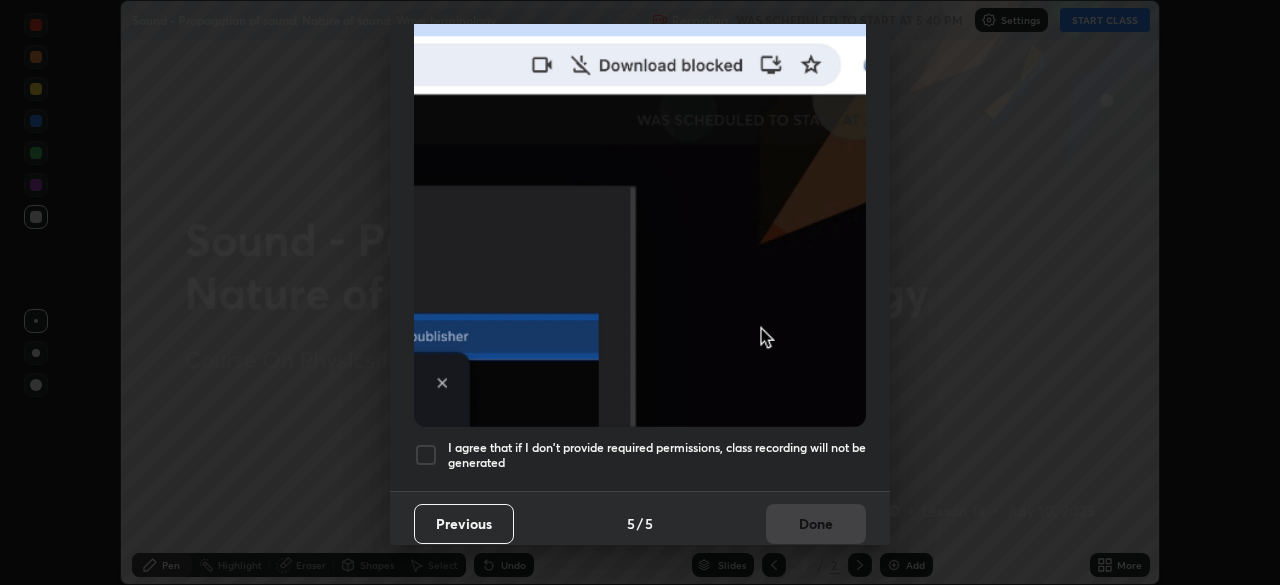 click at bounding box center [426, 455] 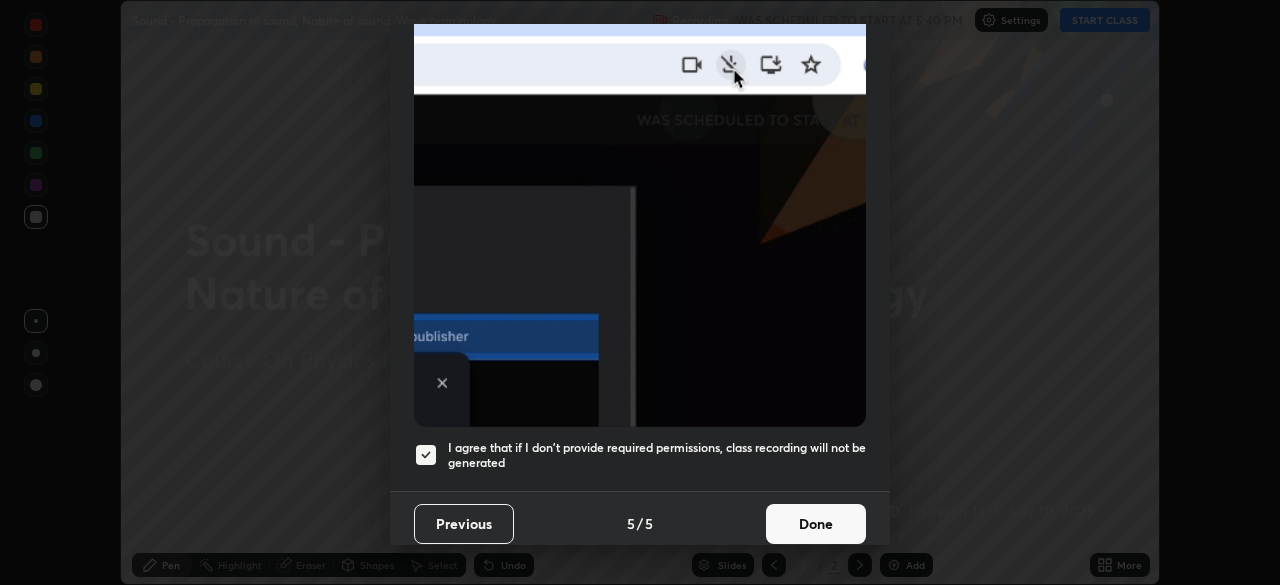 click on "Done" at bounding box center (816, 524) 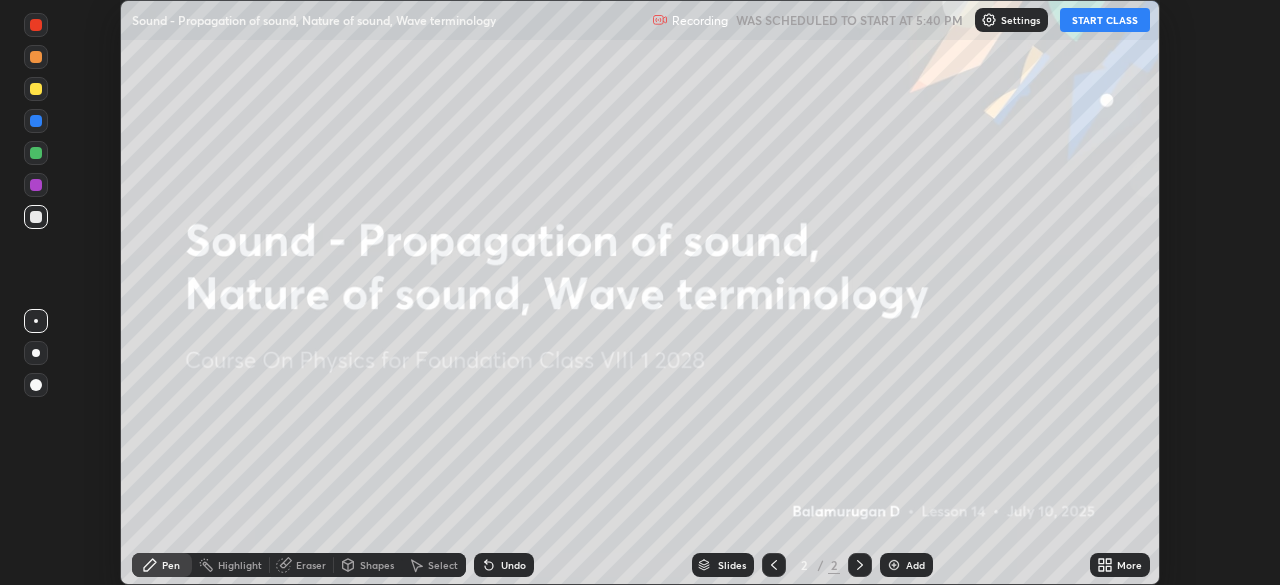 click on "Add" at bounding box center [915, 565] 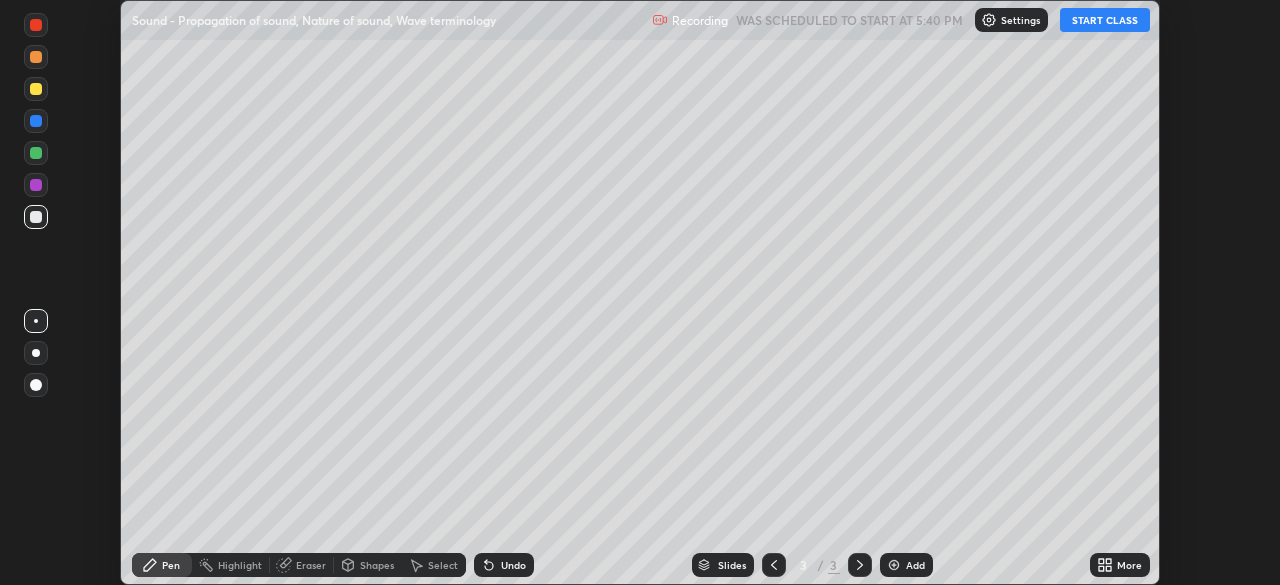 click at bounding box center [774, 565] 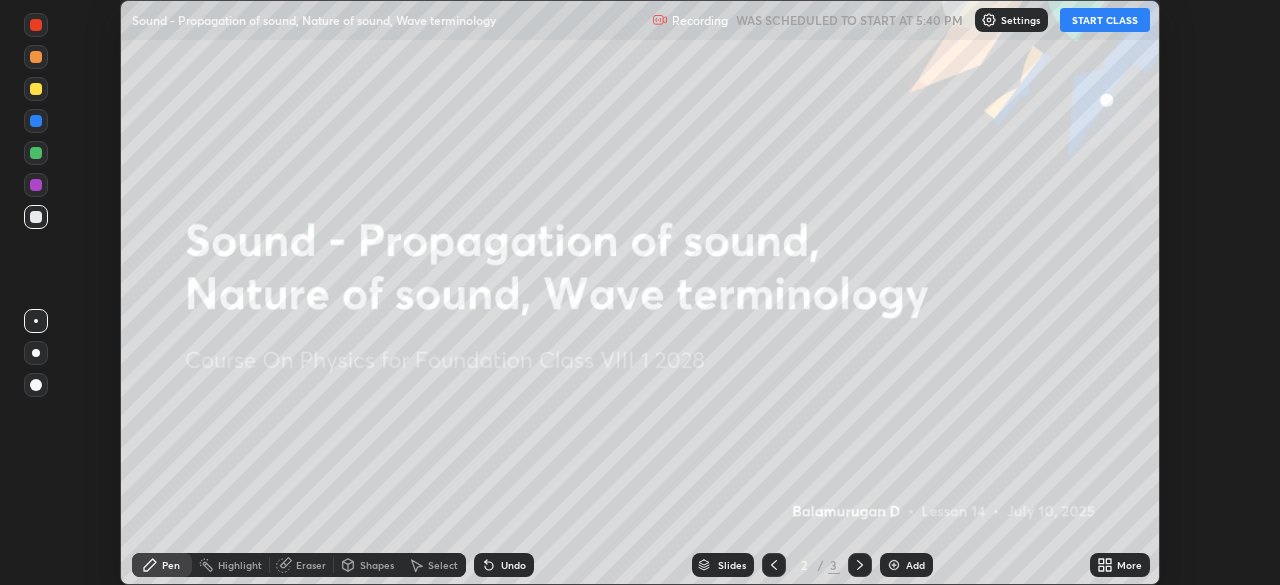 click on "More" at bounding box center [1129, 565] 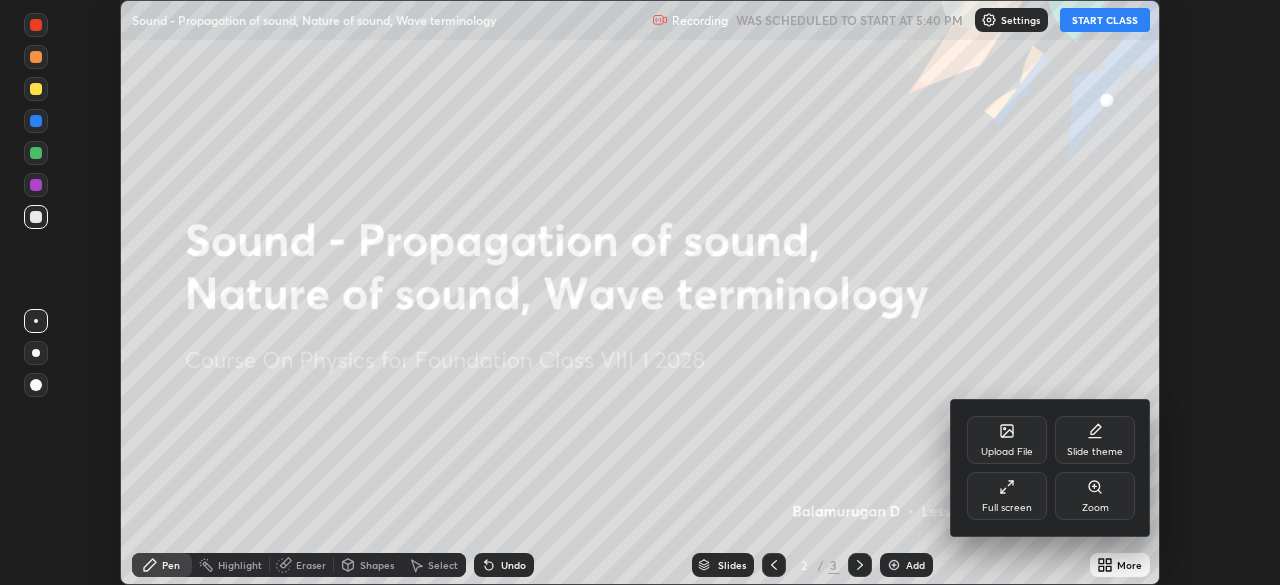 click on "Upload File" at bounding box center [1007, 440] 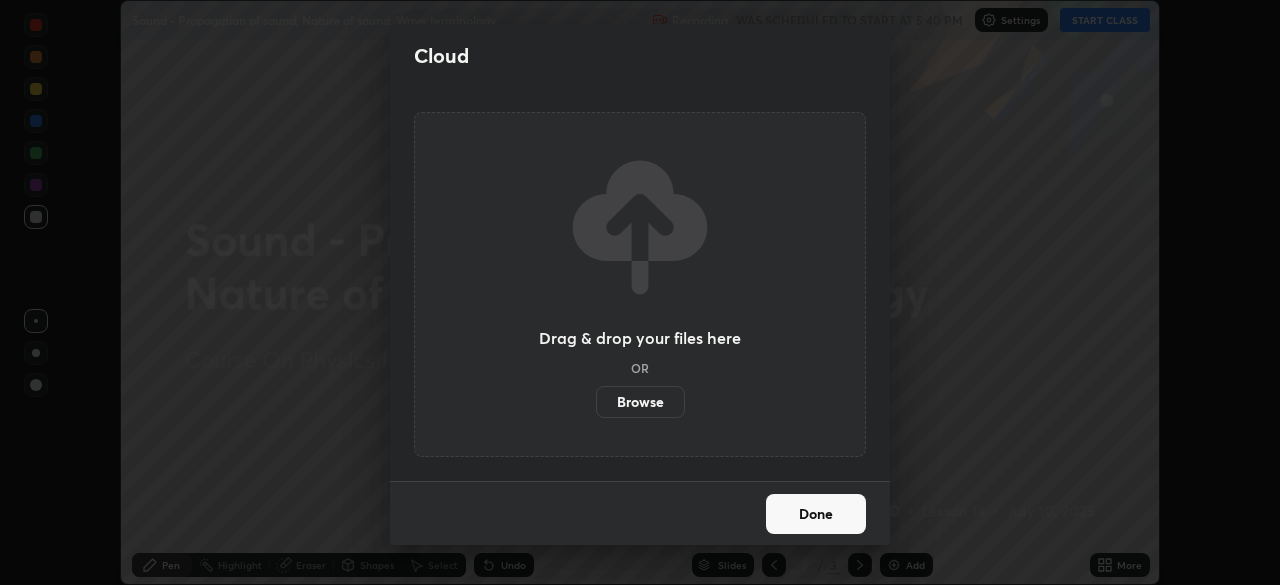 click on "Browse" at bounding box center [640, 402] 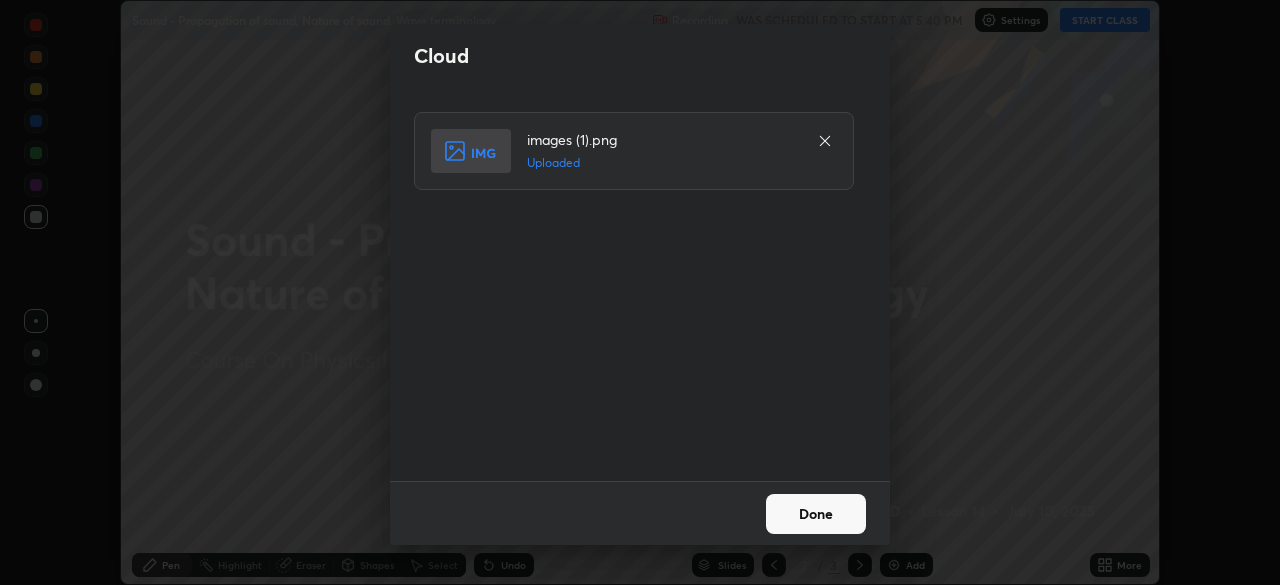 click on "Done" at bounding box center [816, 514] 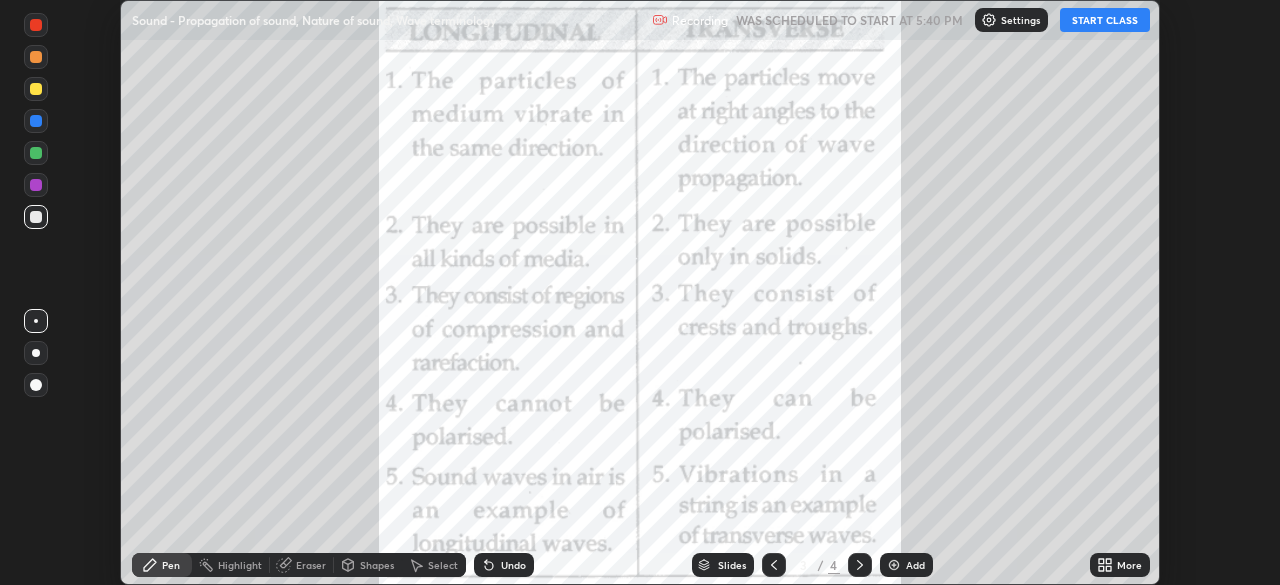 click 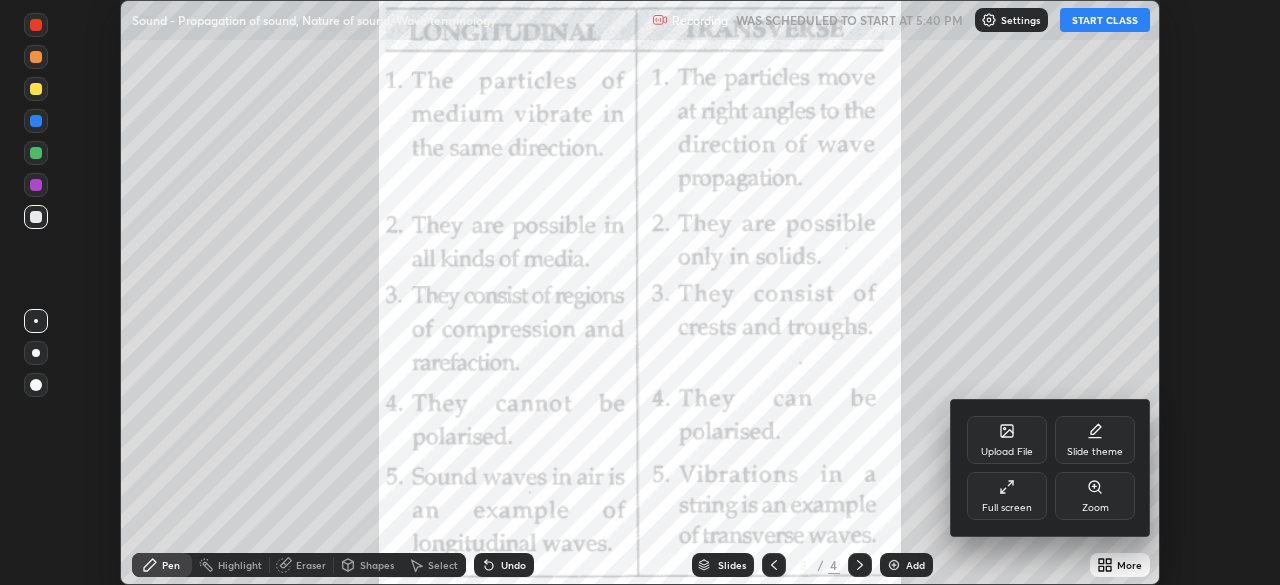 click on "Upload File" at bounding box center (1007, 440) 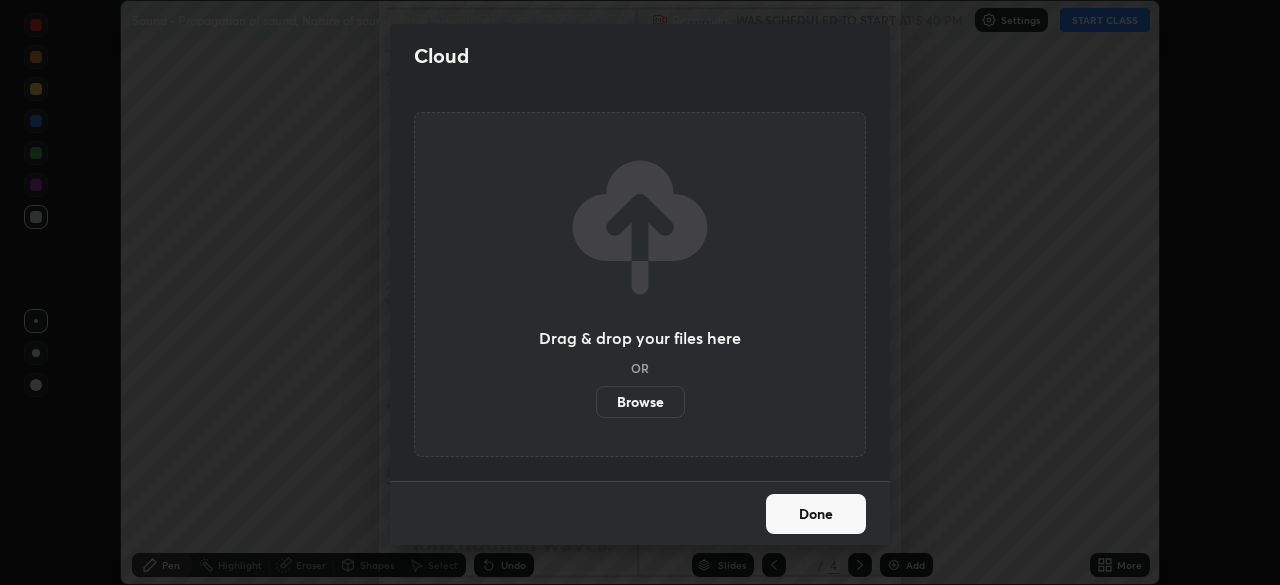 click on "Browse" at bounding box center (640, 402) 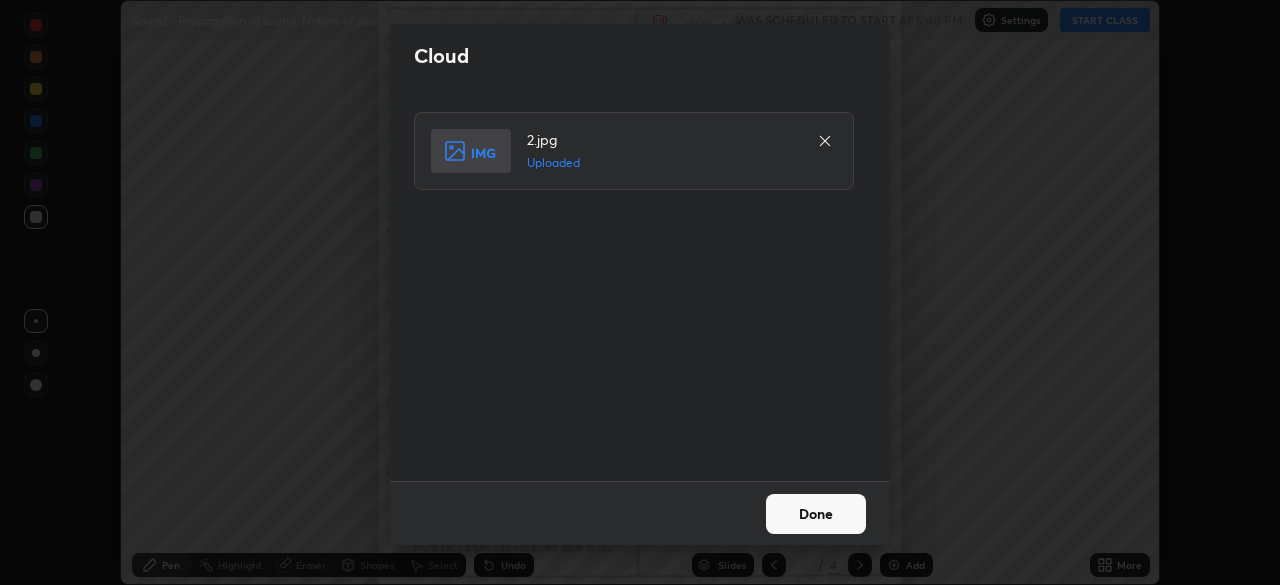 click on "Done" at bounding box center [816, 514] 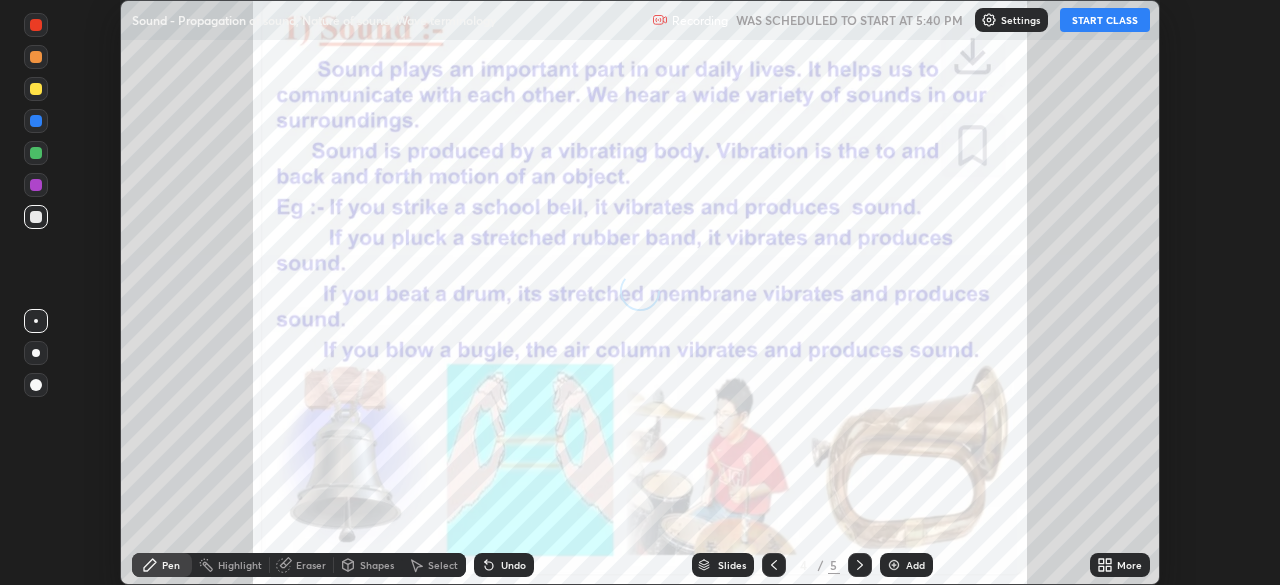 click 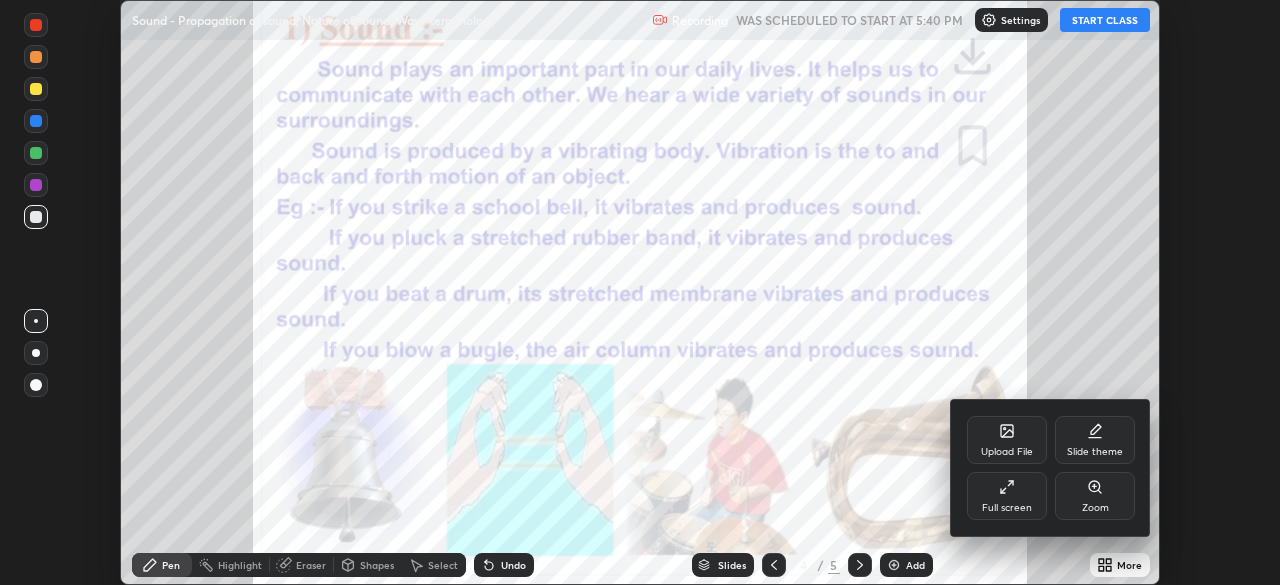 click on "Upload File" at bounding box center [1007, 440] 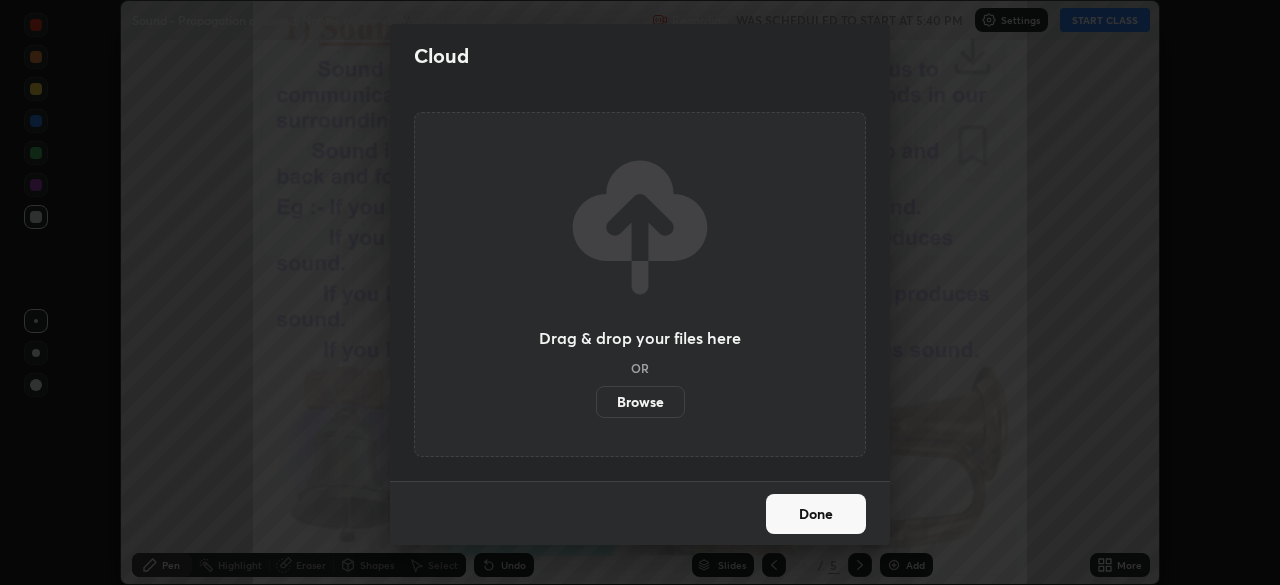 click on "Browse" at bounding box center (640, 402) 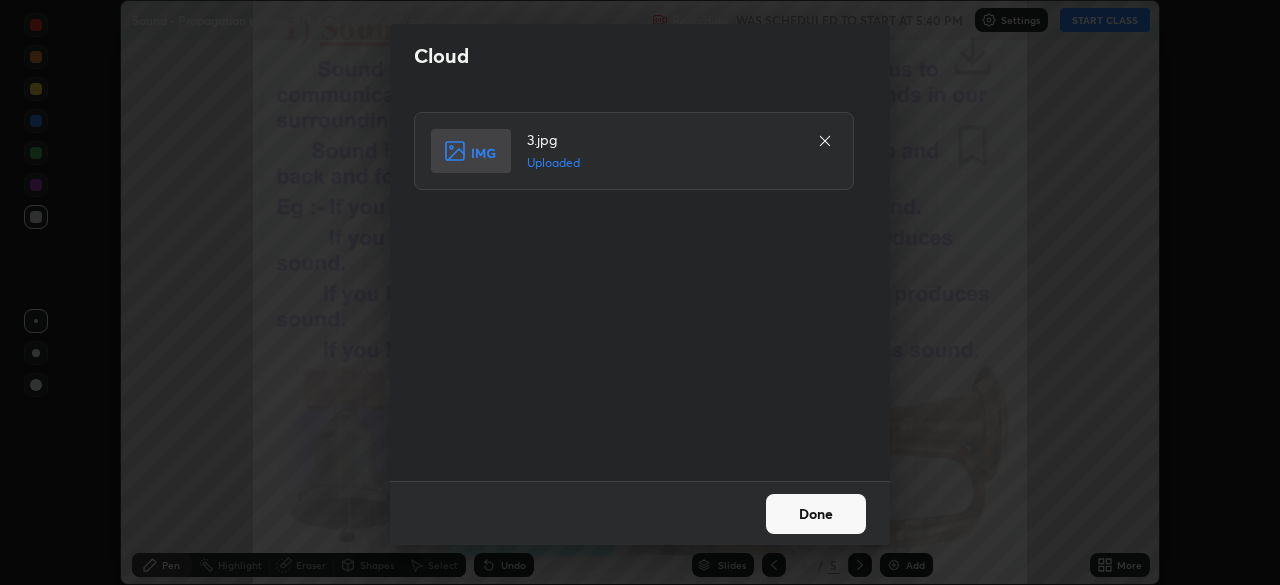 click on "Done" at bounding box center (816, 514) 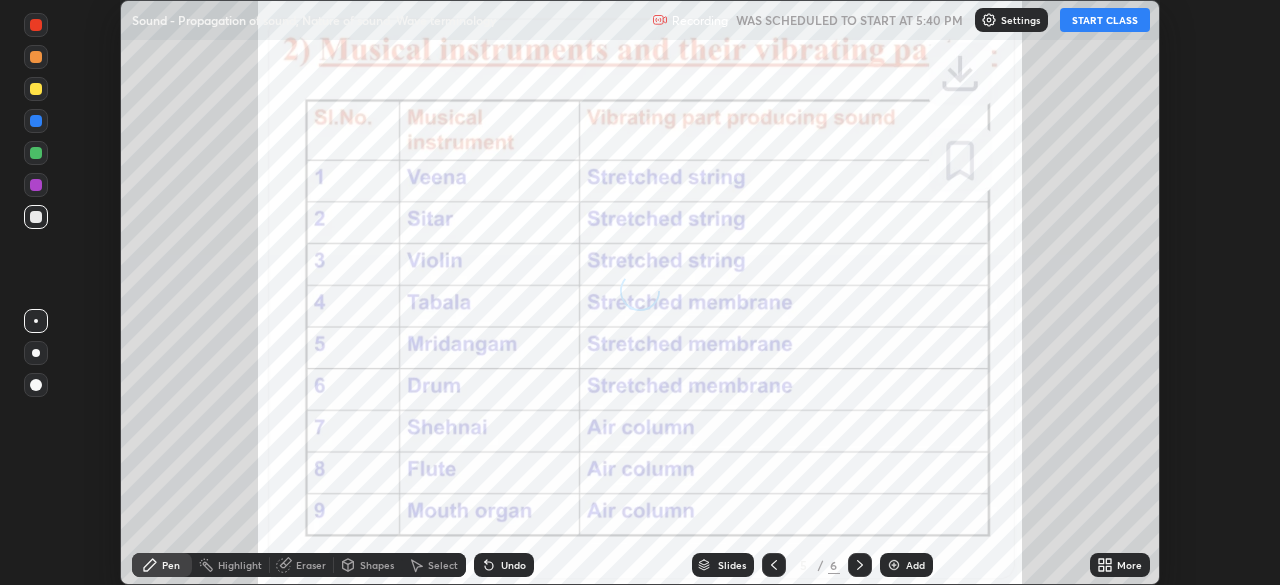 click 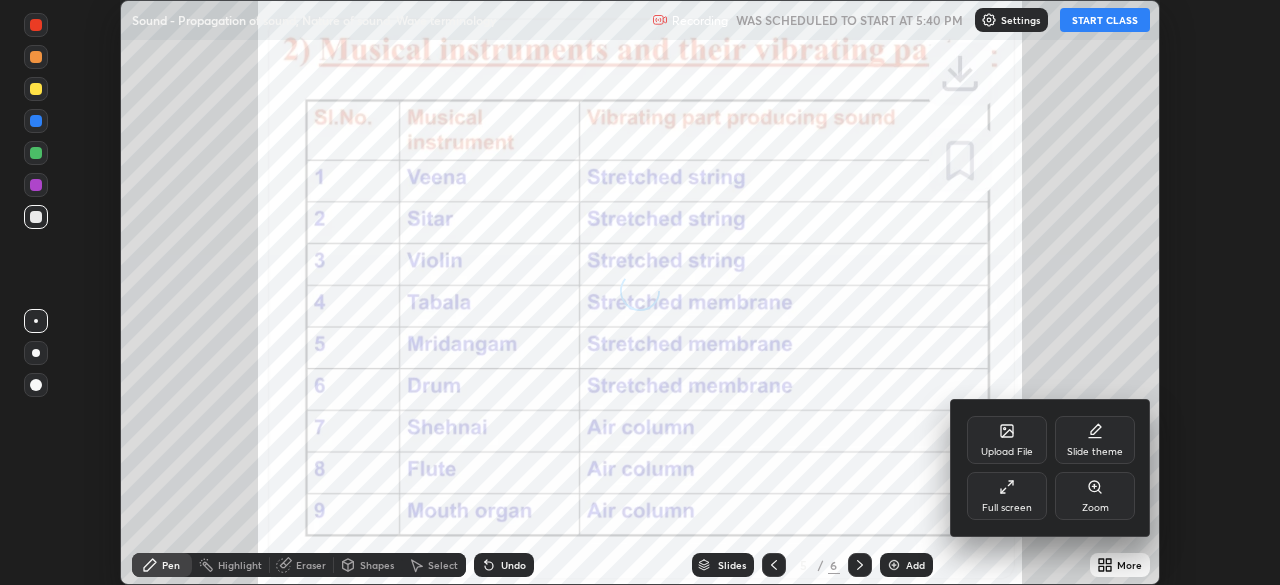 click on "Upload File" at bounding box center (1007, 440) 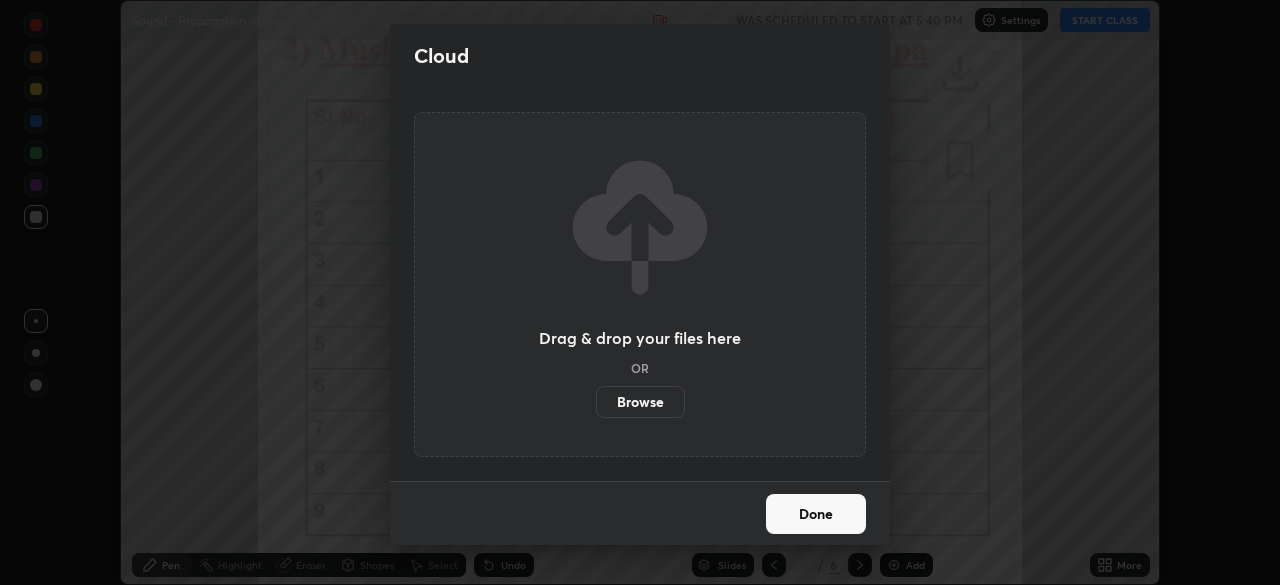 click on "Browse" at bounding box center [640, 402] 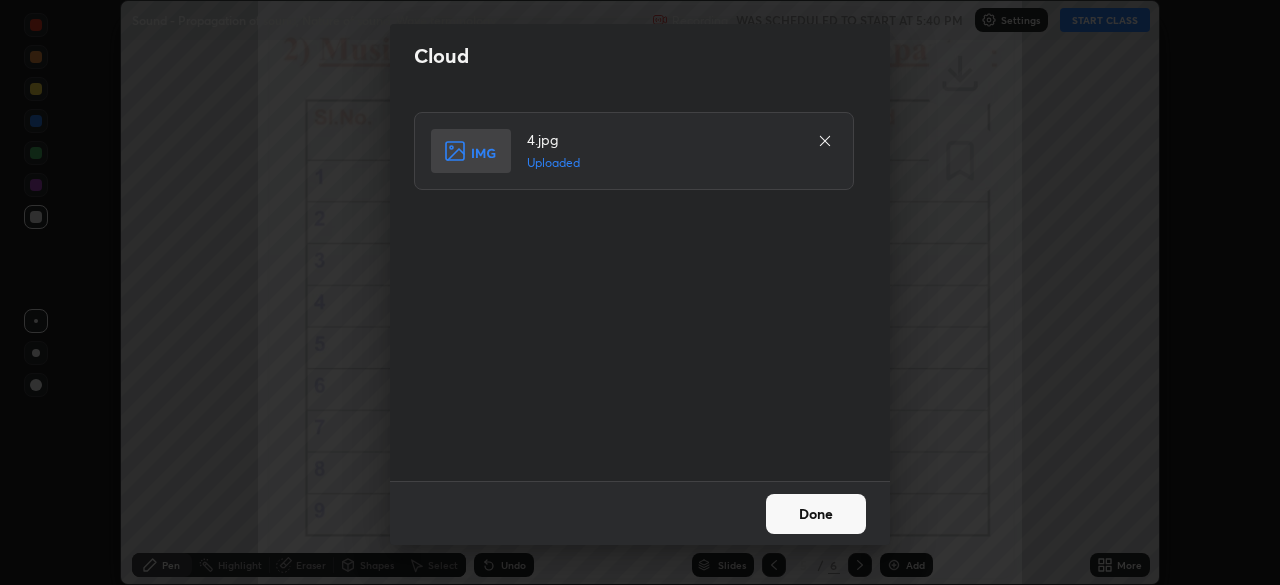 click on "Done" at bounding box center (816, 514) 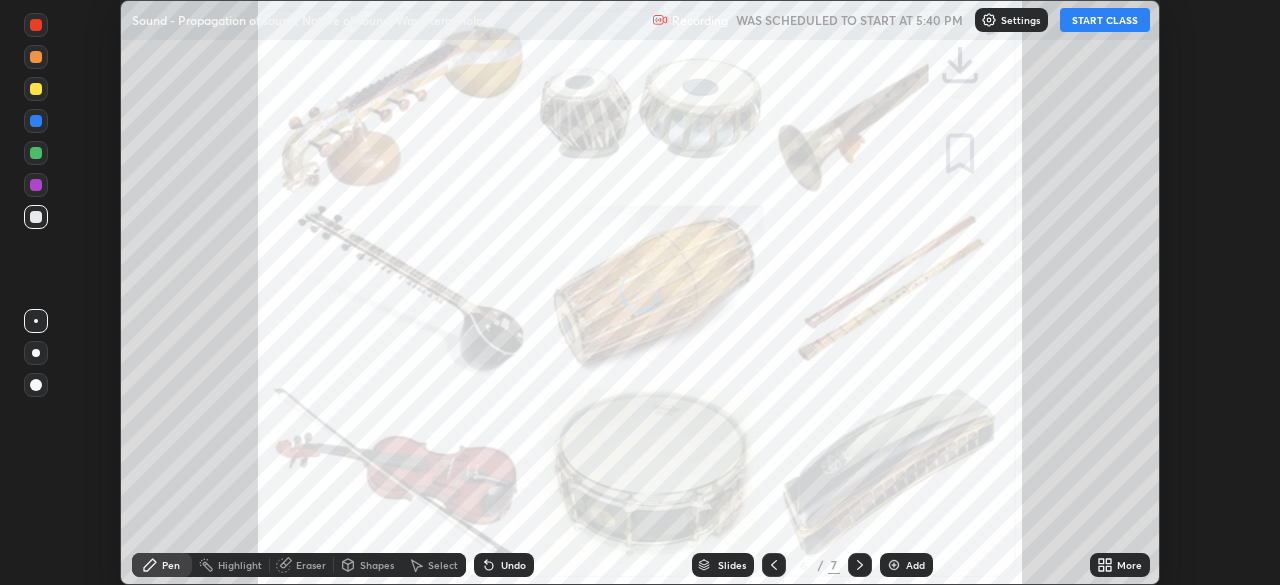 click 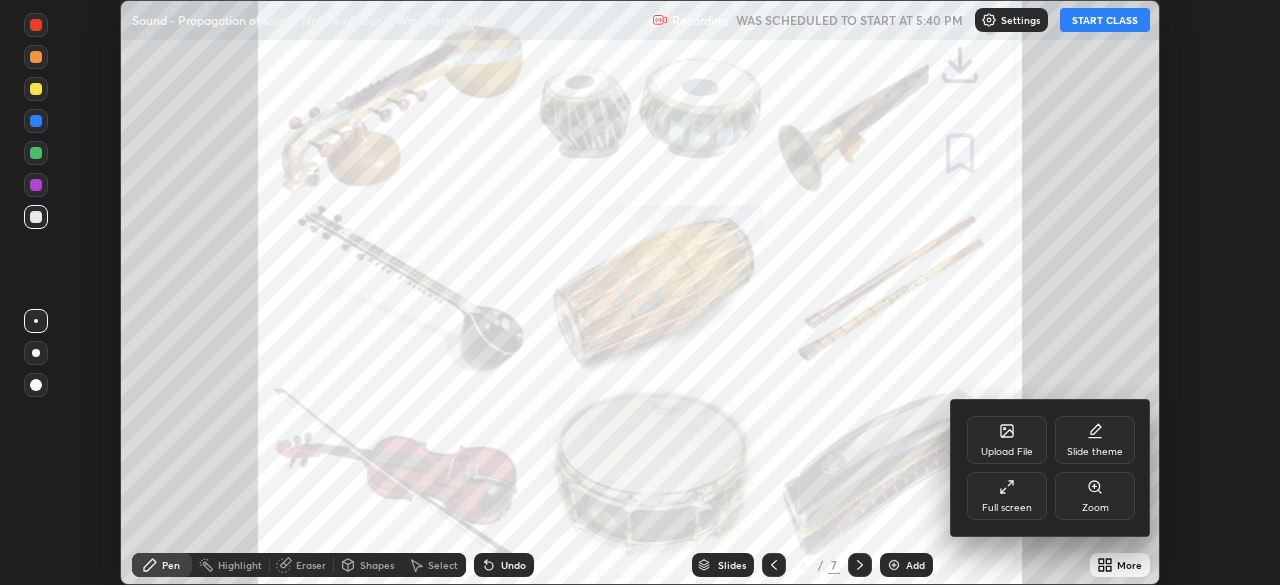 click 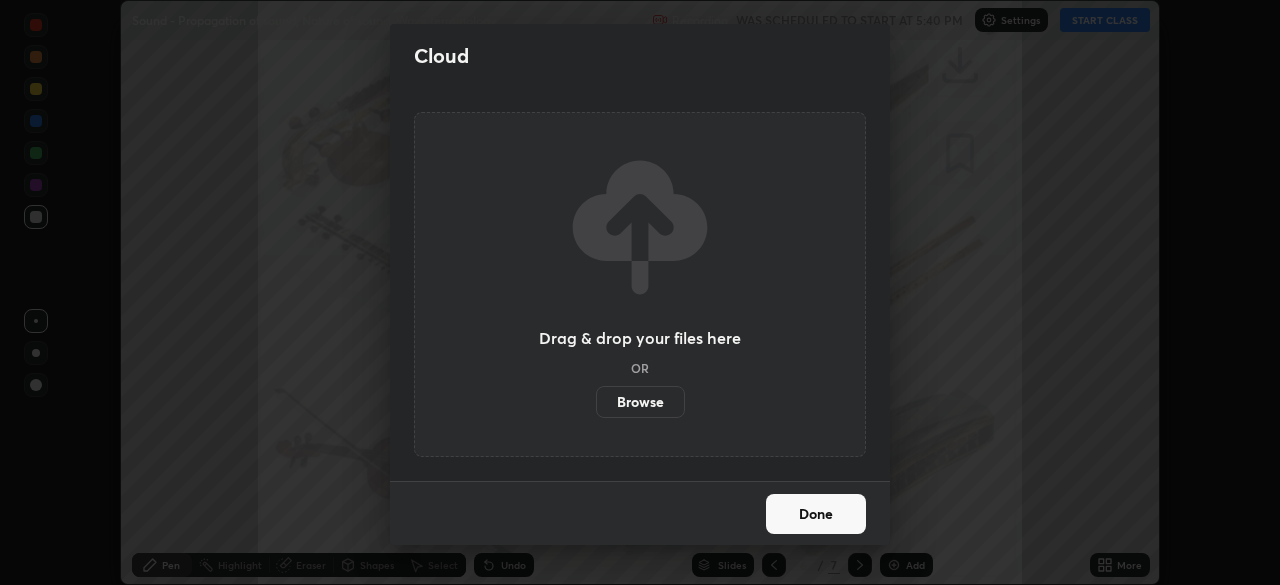 click on "Browse" at bounding box center [640, 402] 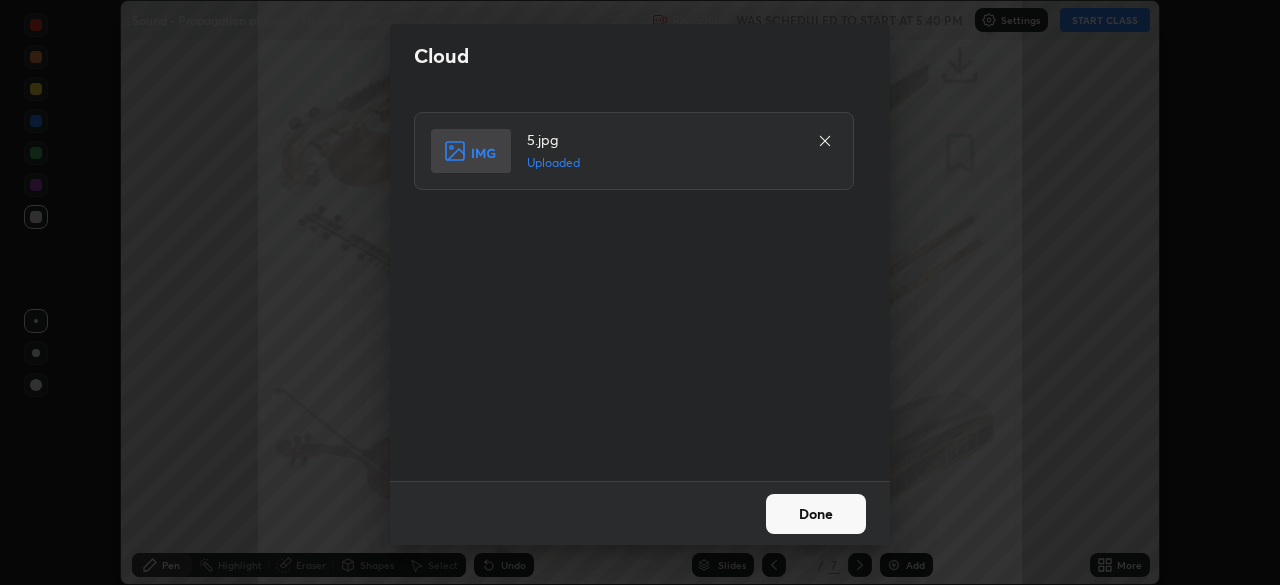 click on "Done" at bounding box center (816, 514) 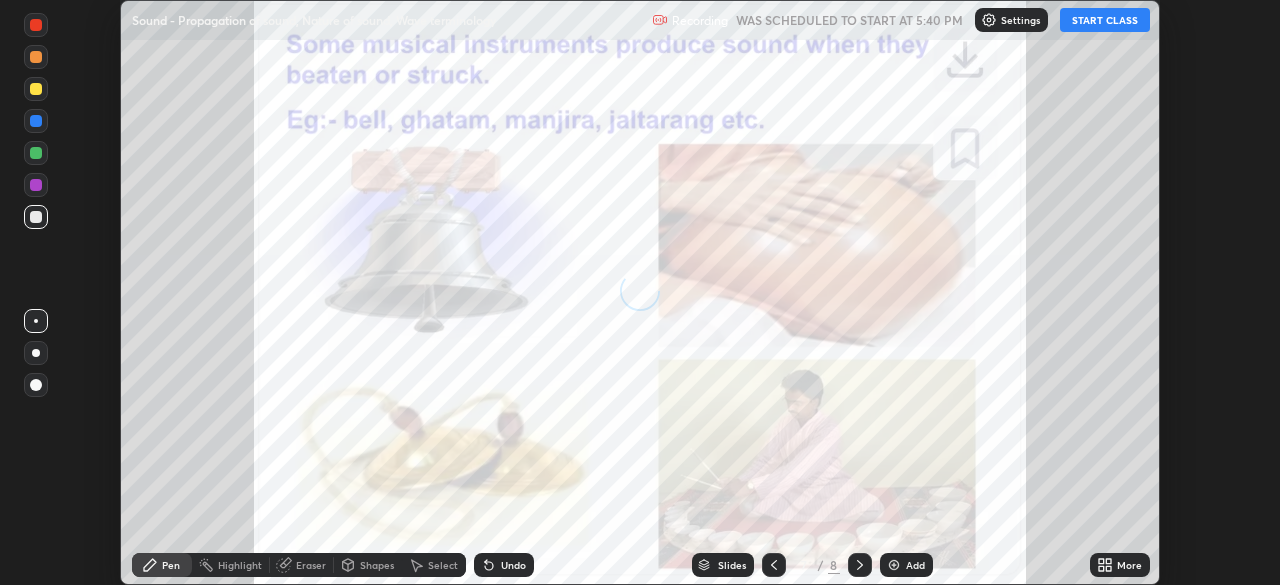 click 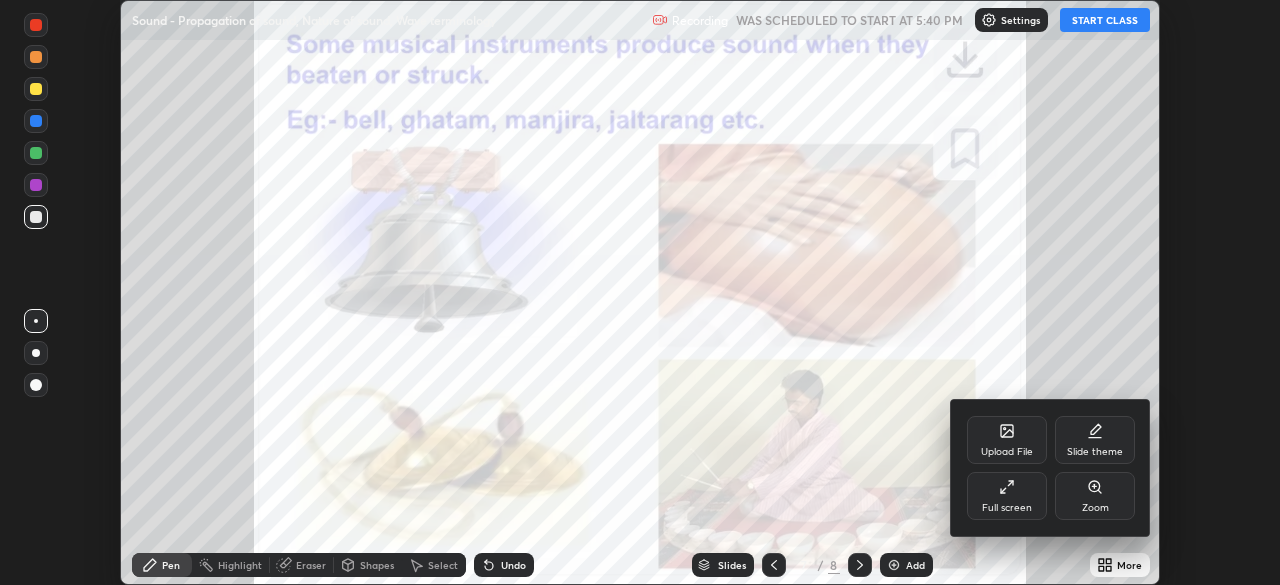 click 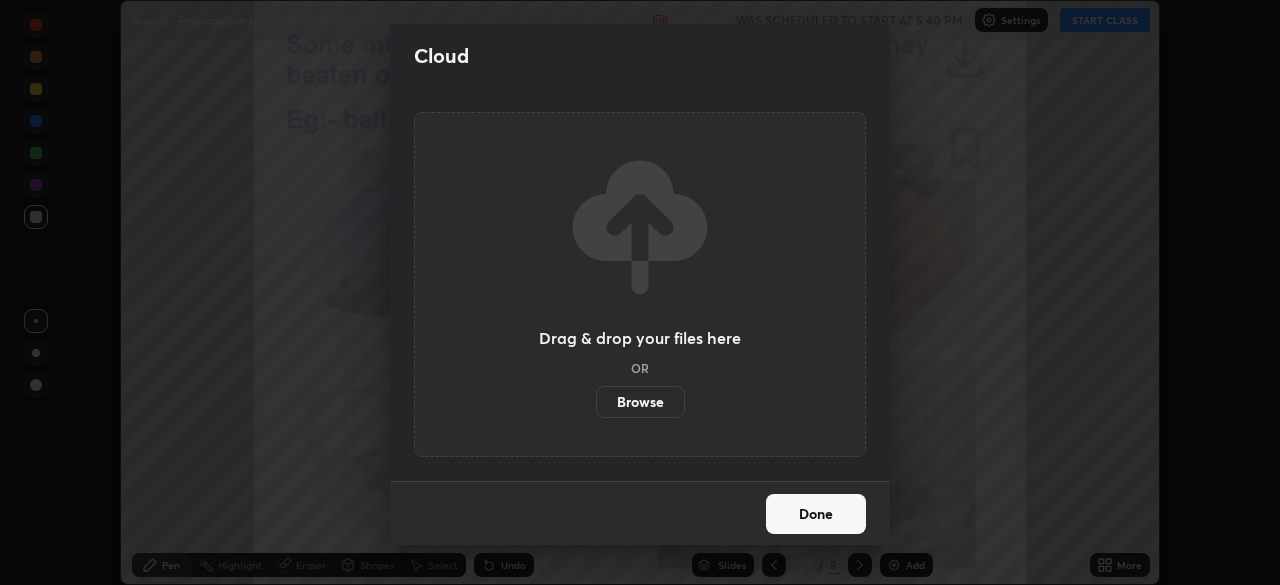 click on "Browse" at bounding box center [640, 402] 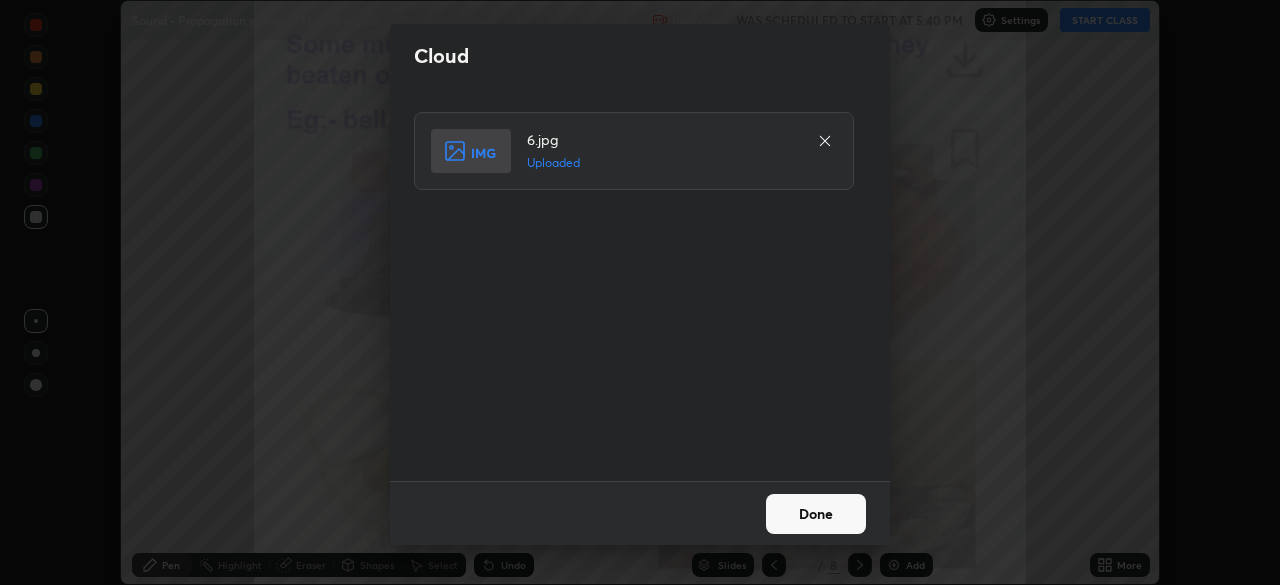 click on "Done" at bounding box center (816, 514) 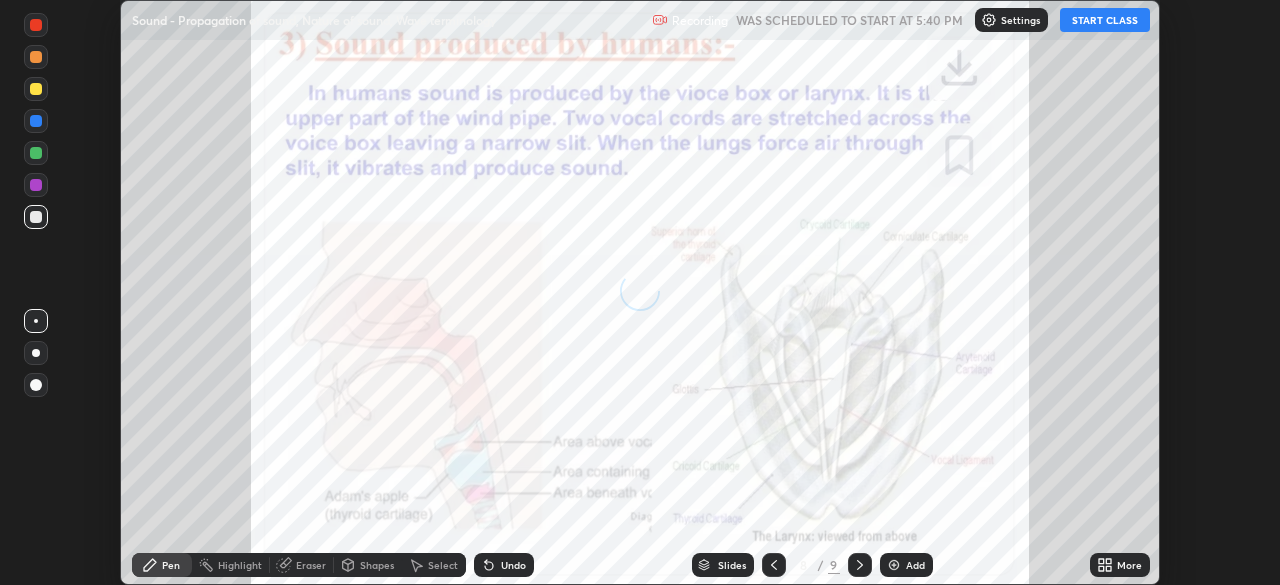 click 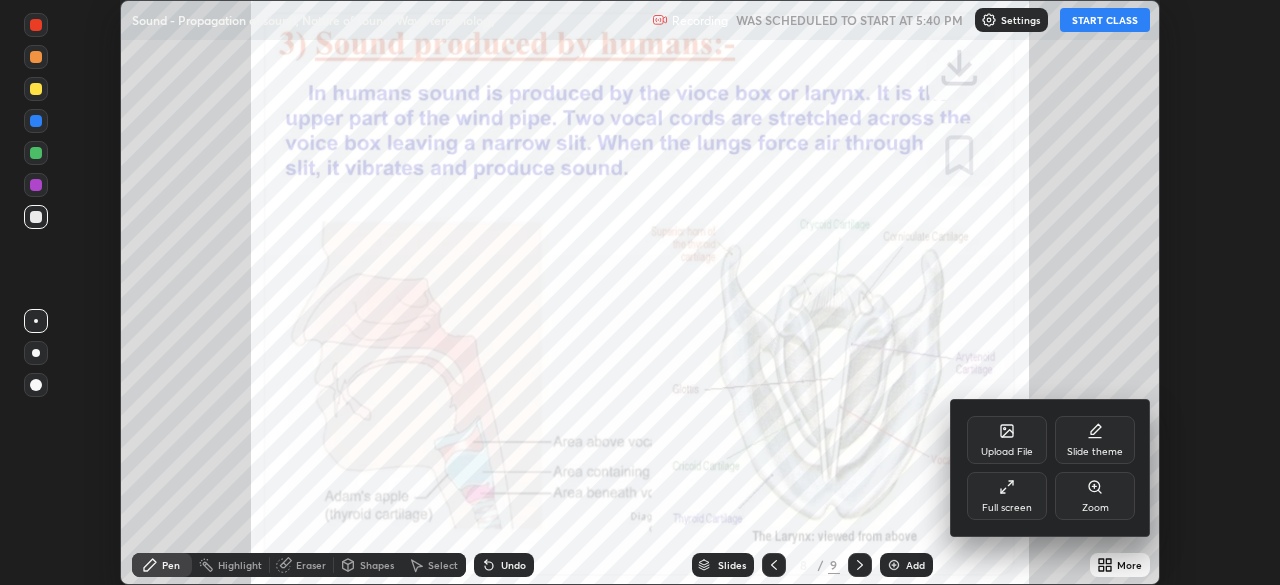 click 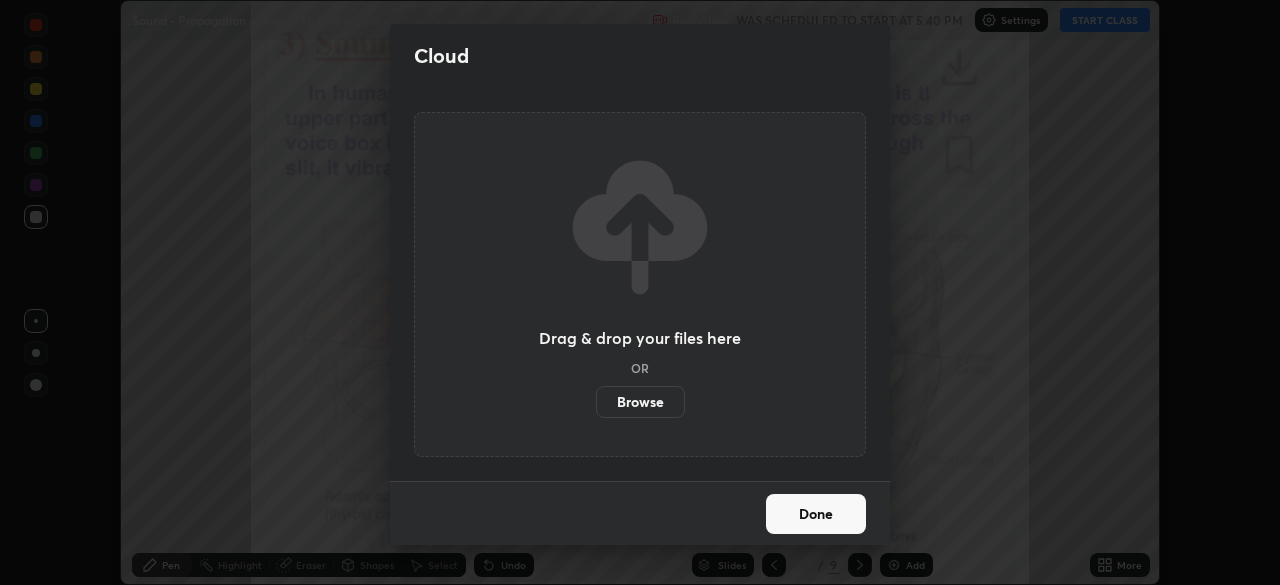 click on "Browse" at bounding box center (640, 402) 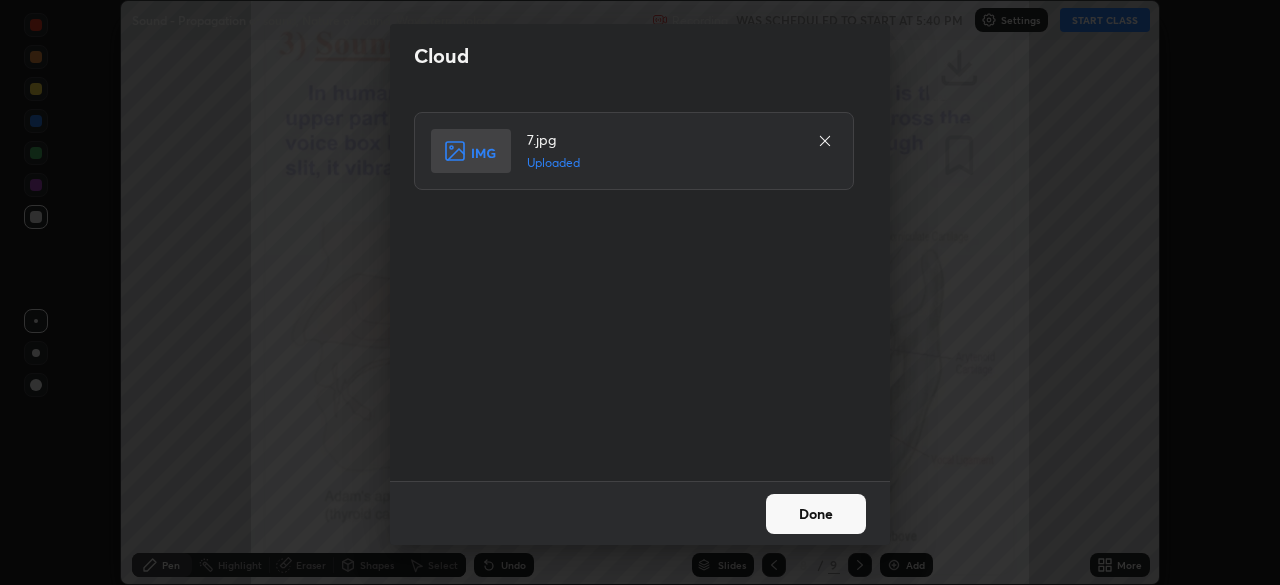 click on "Done" at bounding box center [816, 514] 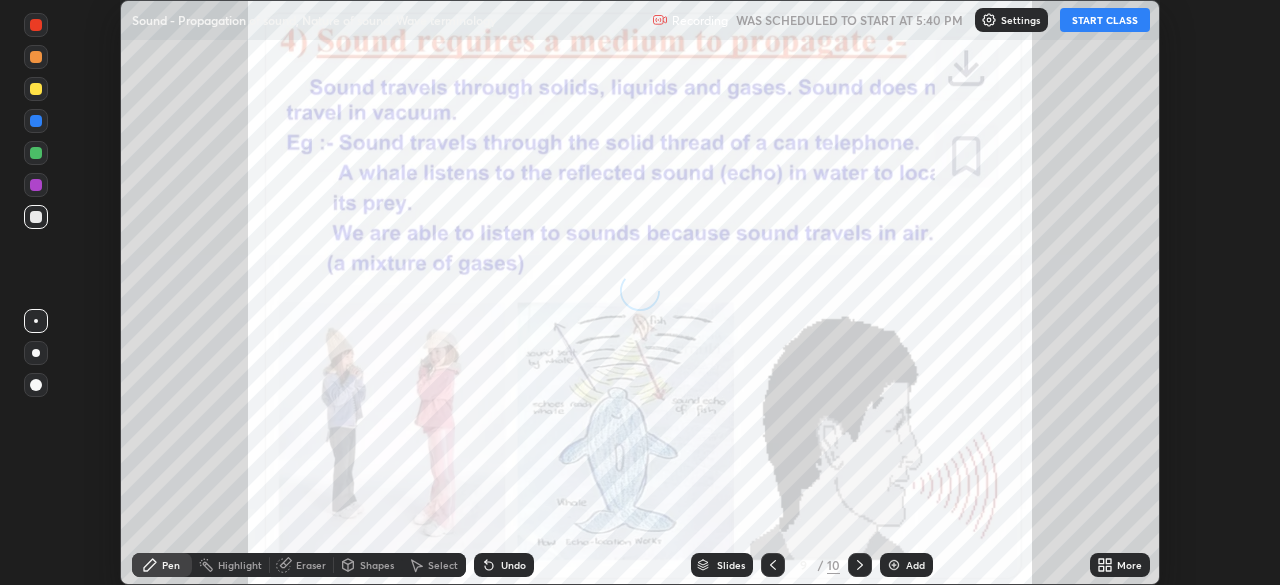 click 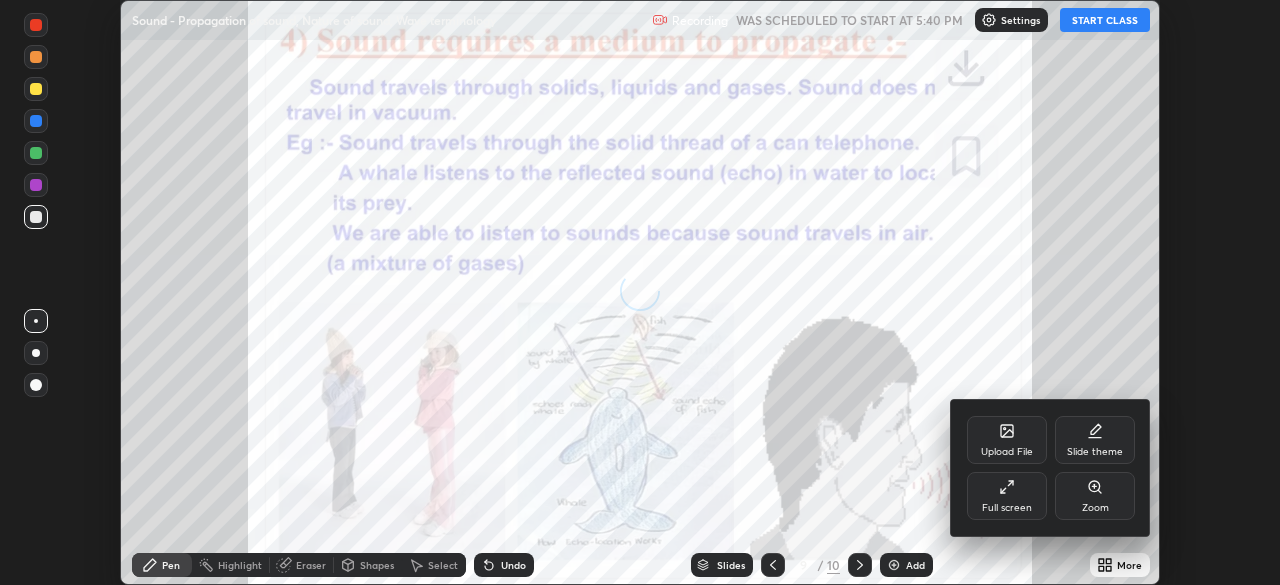 click 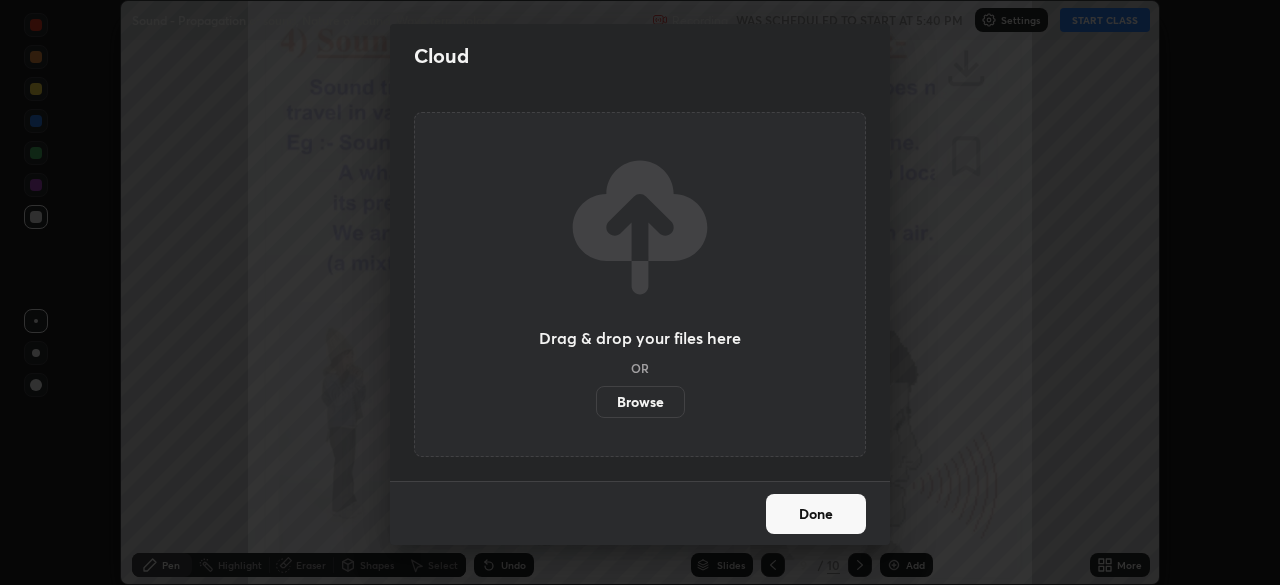 click on "Browse" at bounding box center (640, 402) 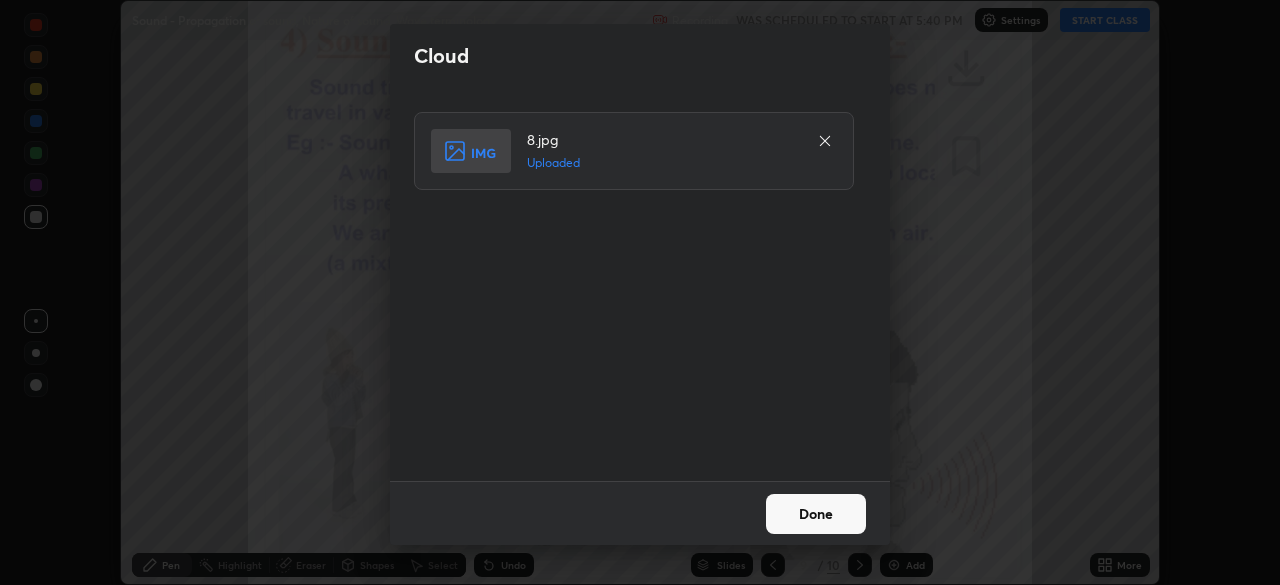 click on "Done" at bounding box center (816, 514) 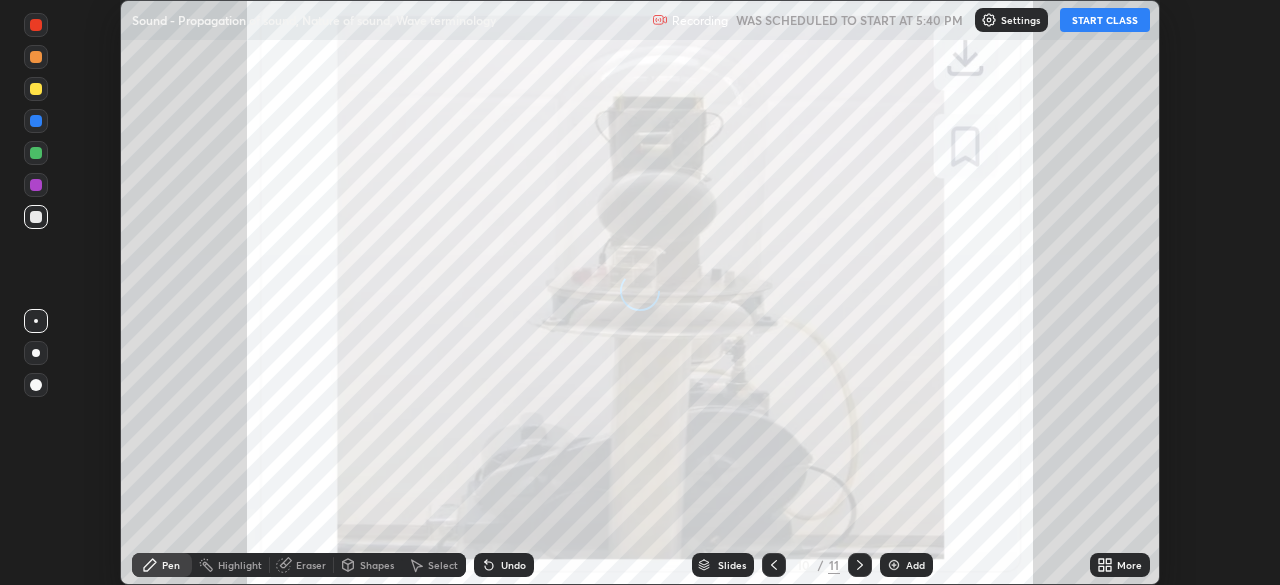 click on "More" at bounding box center [1129, 565] 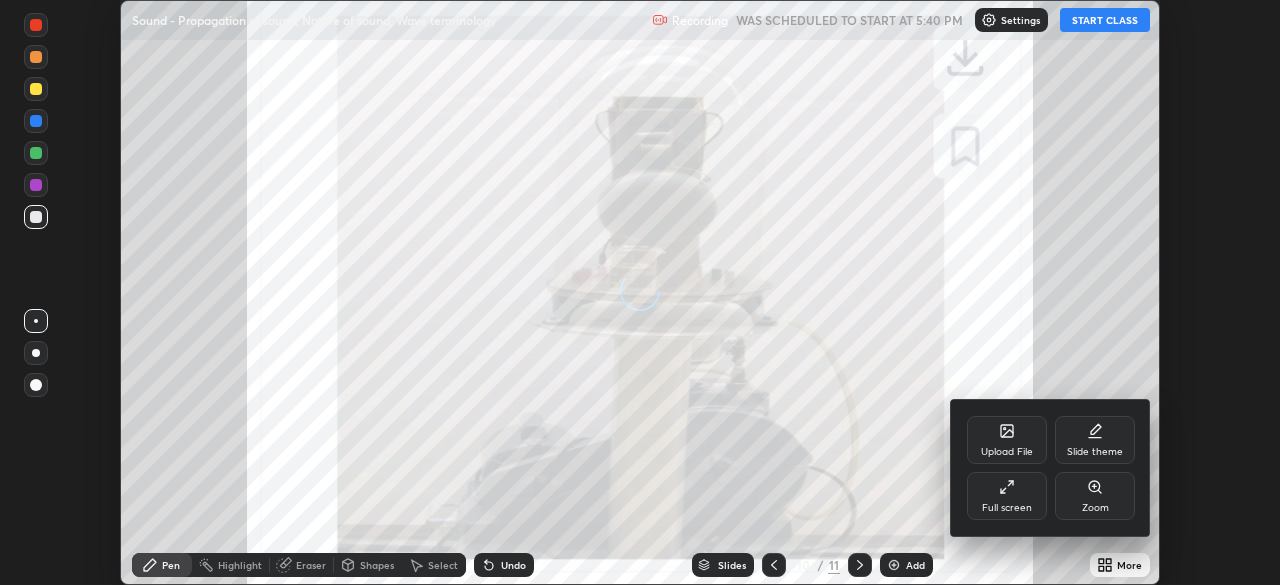 click on "Upload File" at bounding box center (1007, 440) 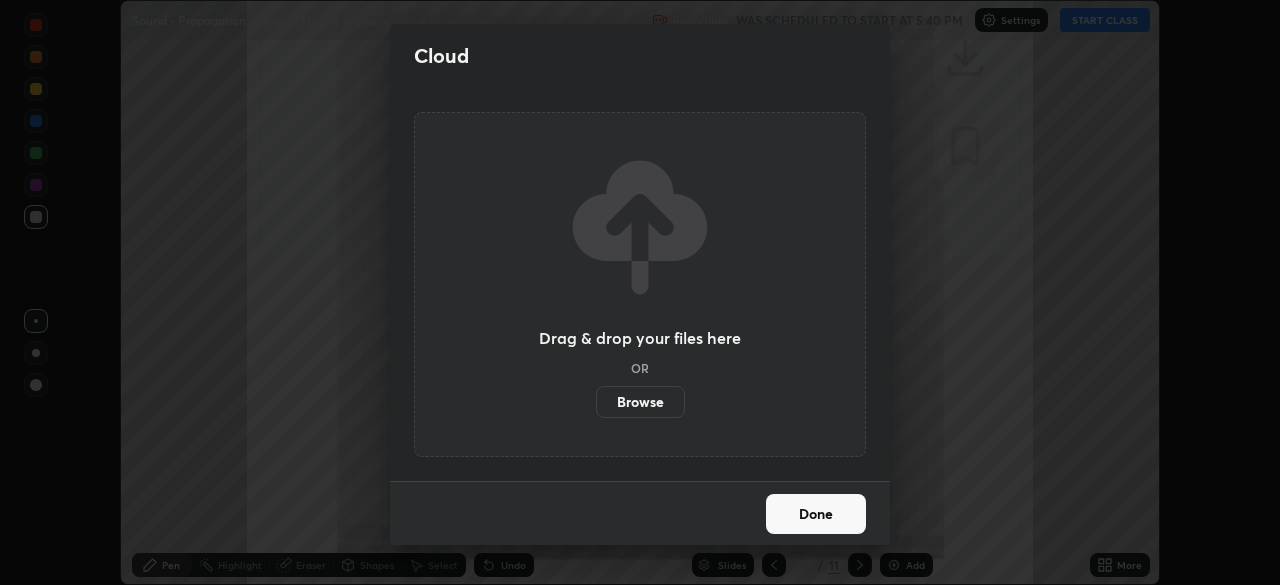 click on "Browse" at bounding box center [640, 402] 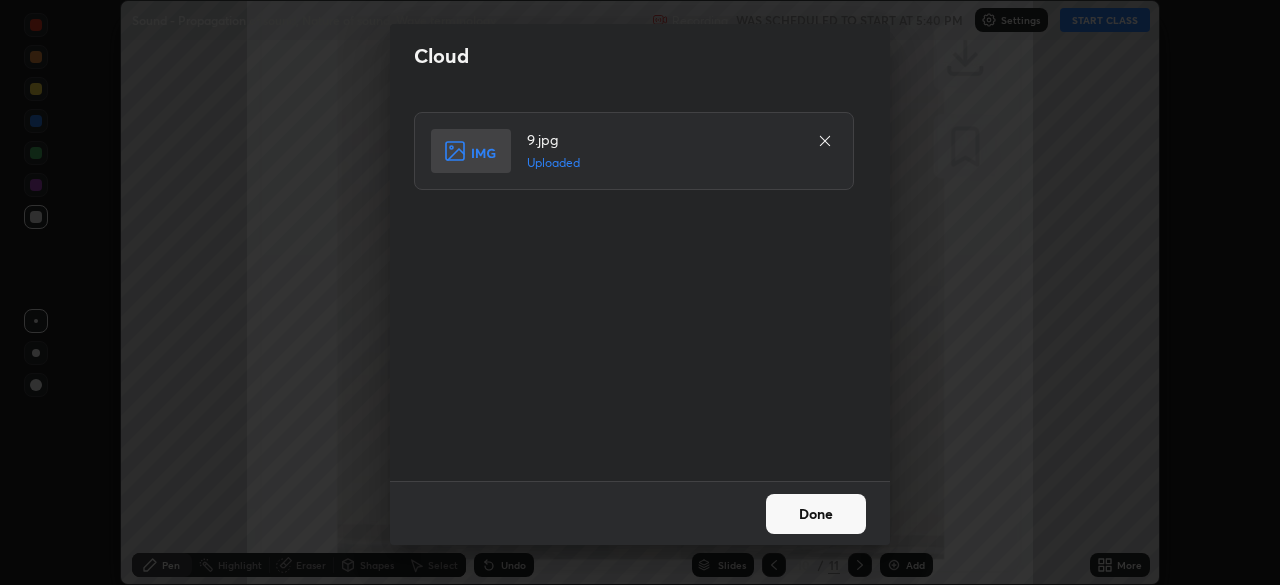 click on "Done" at bounding box center (816, 514) 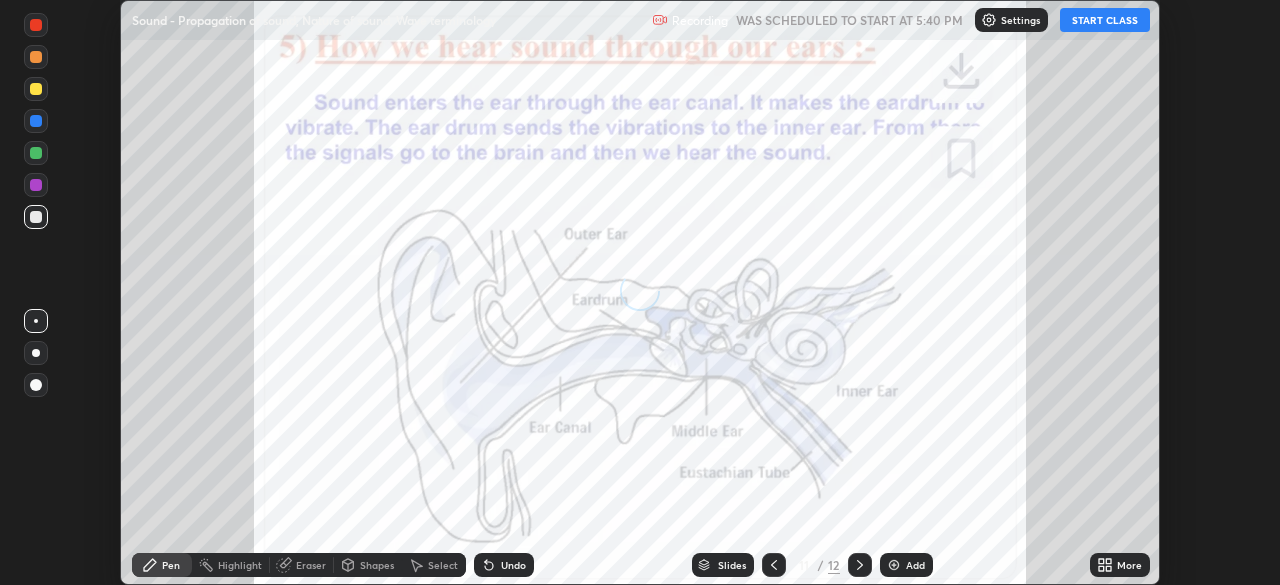 click on "More" at bounding box center [1129, 565] 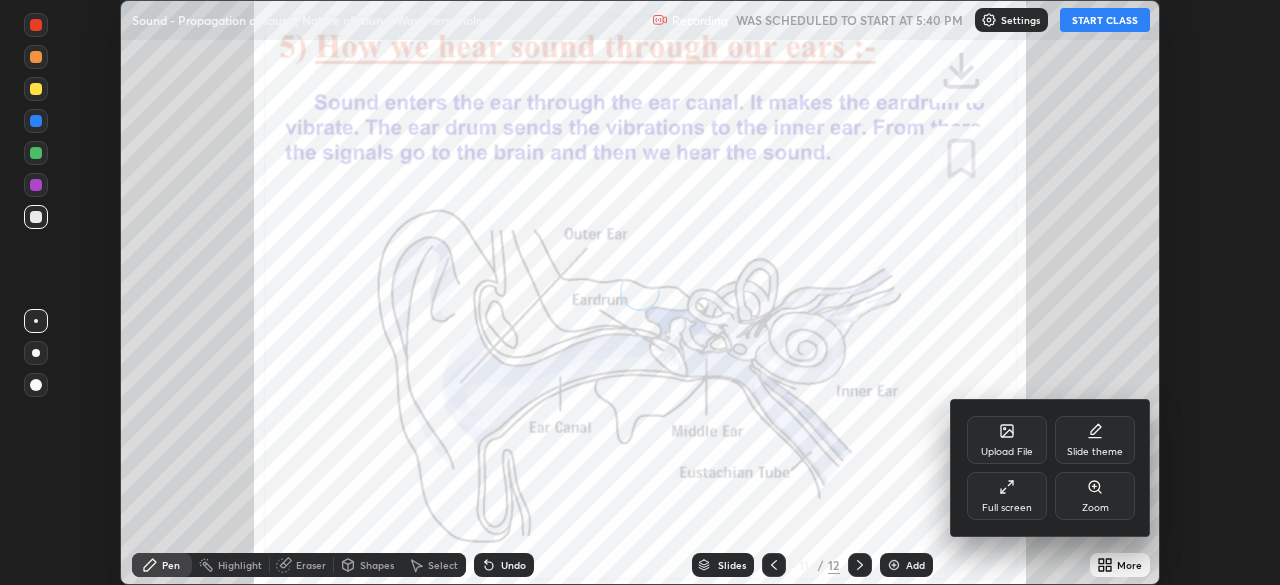 click 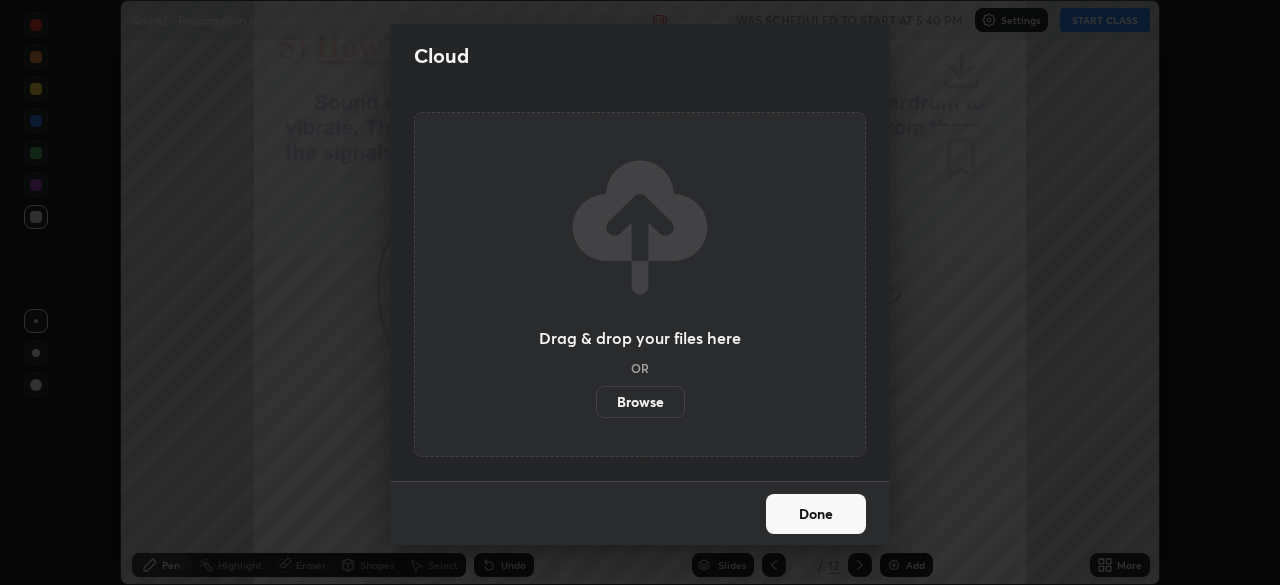 click on "Browse" at bounding box center [640, 402] 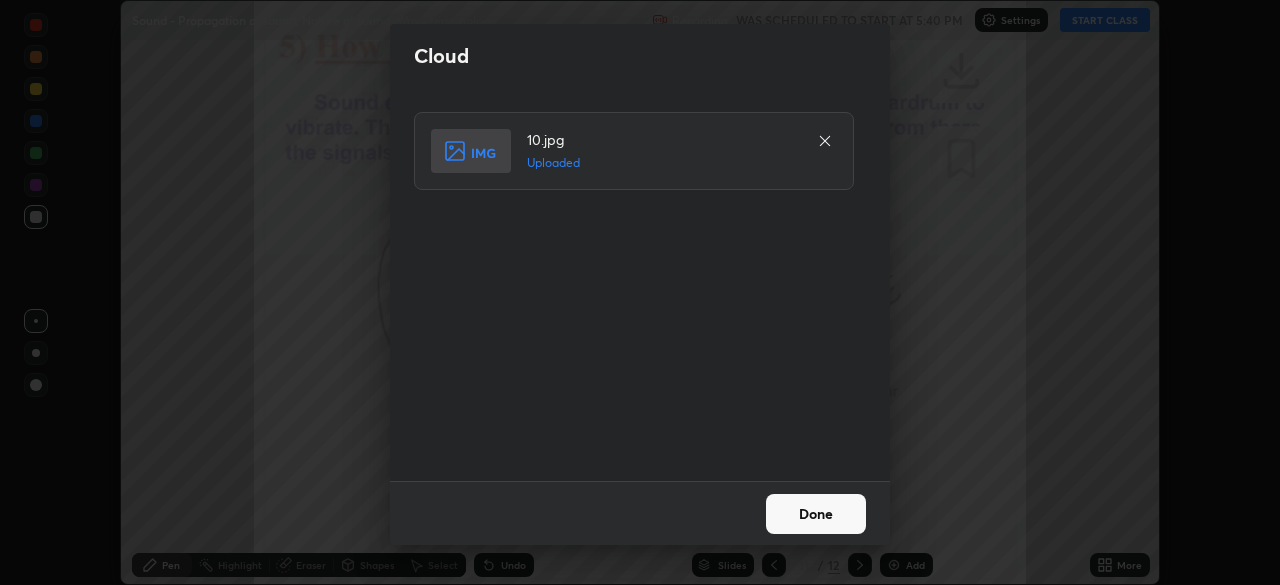click on "Done" at bounding box center (816, 514) 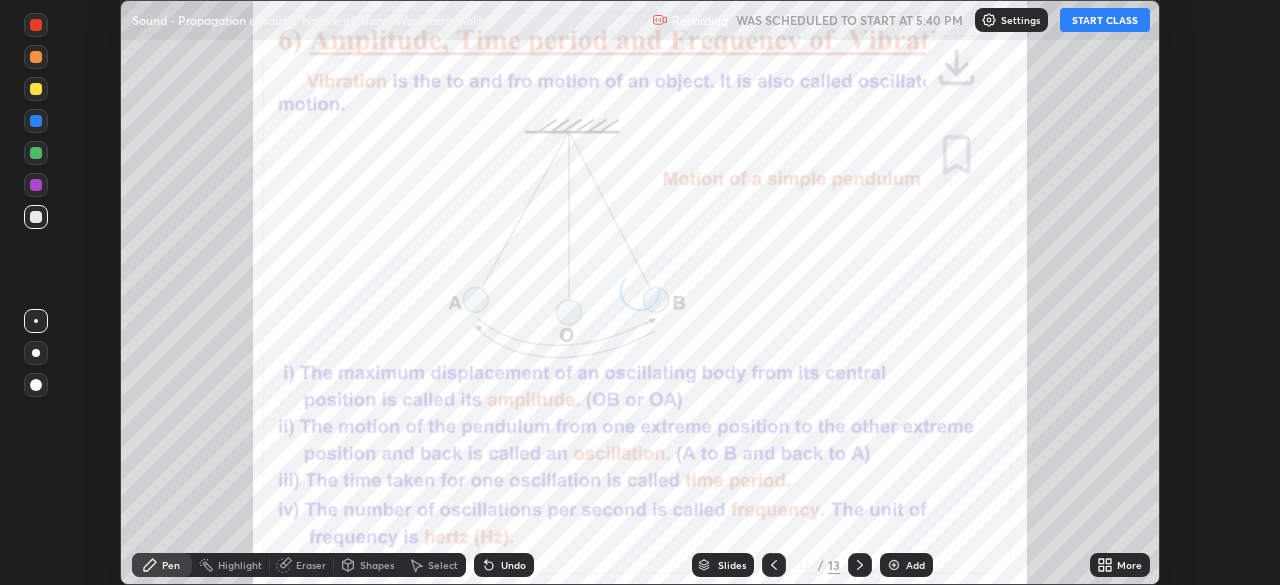 click on "More" at bounding box center [1129, 565] 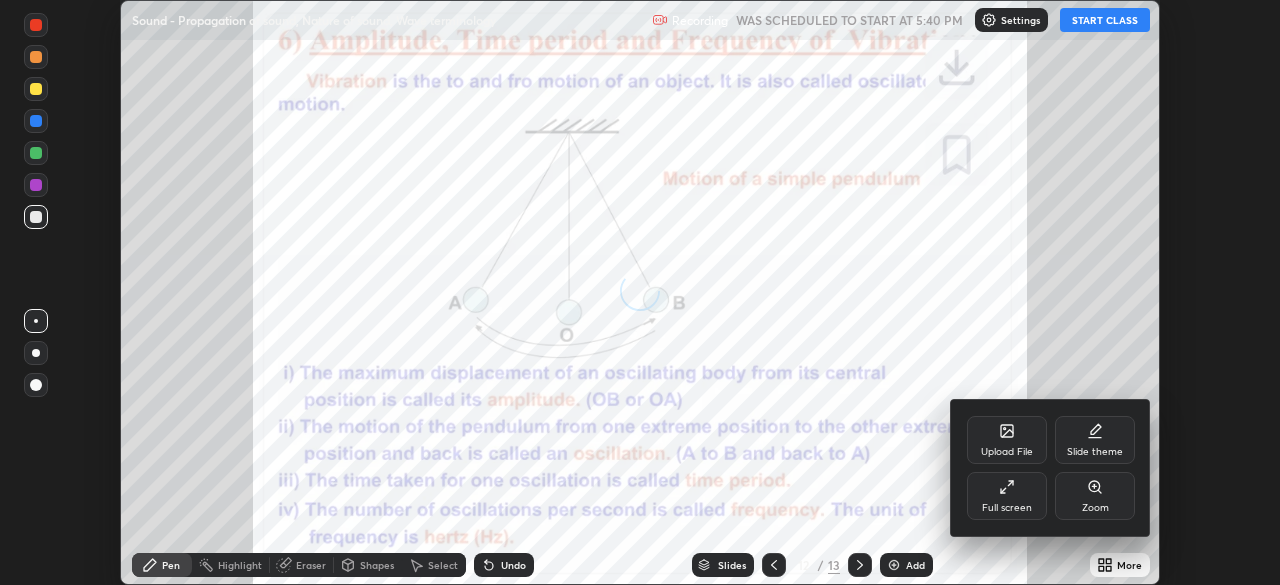 click 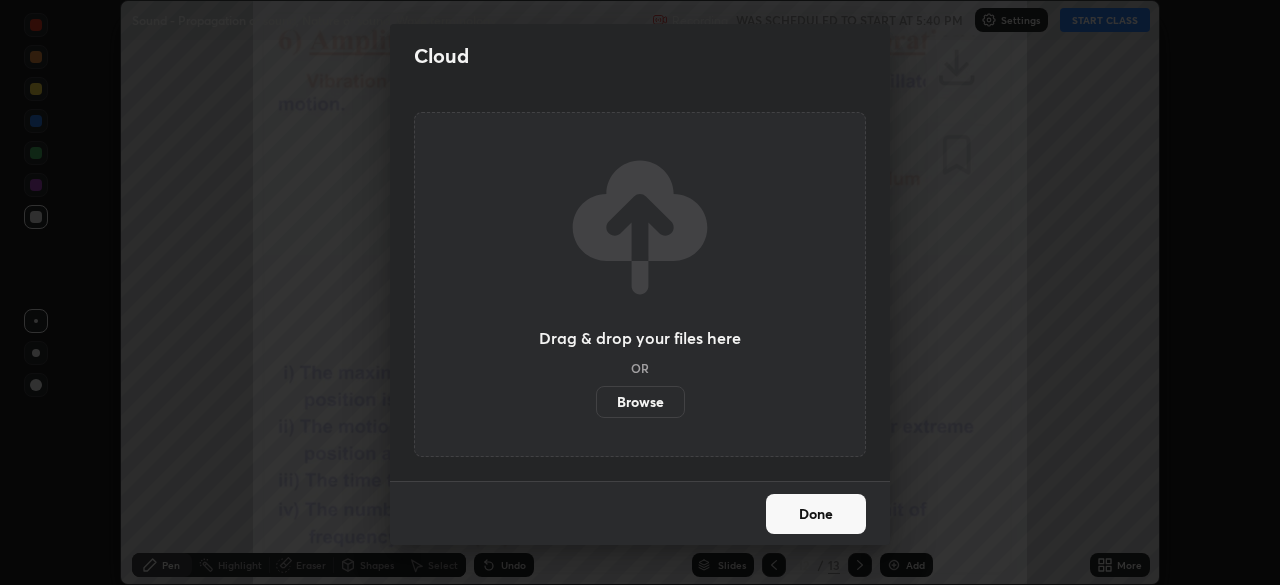 click on "Browse" at bounding box center (640, 402) 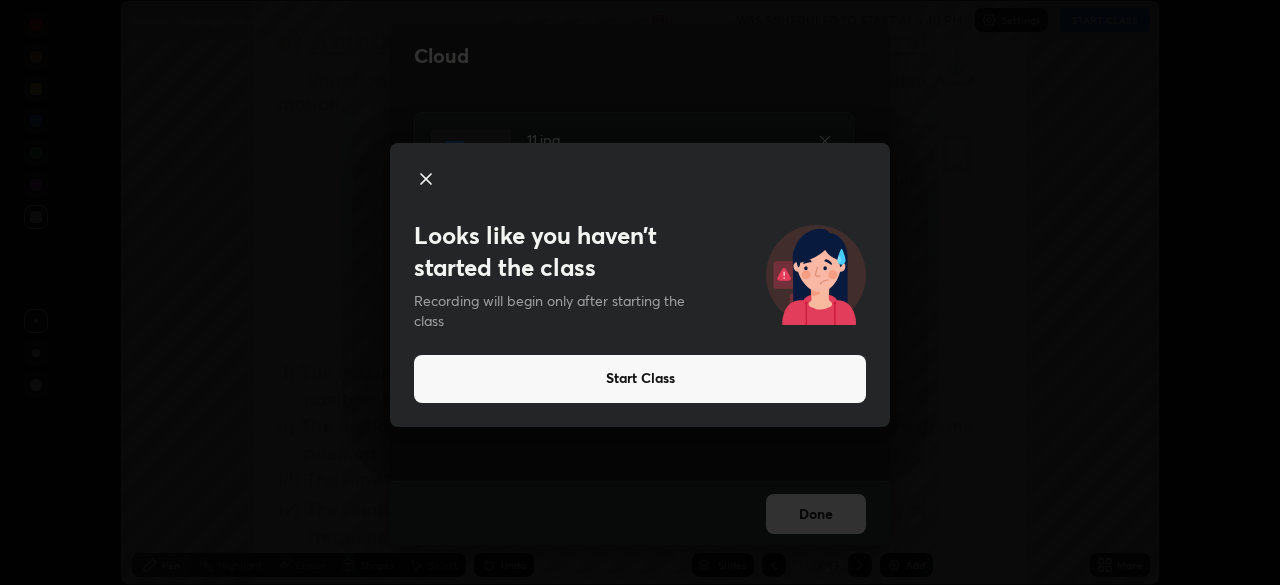 click 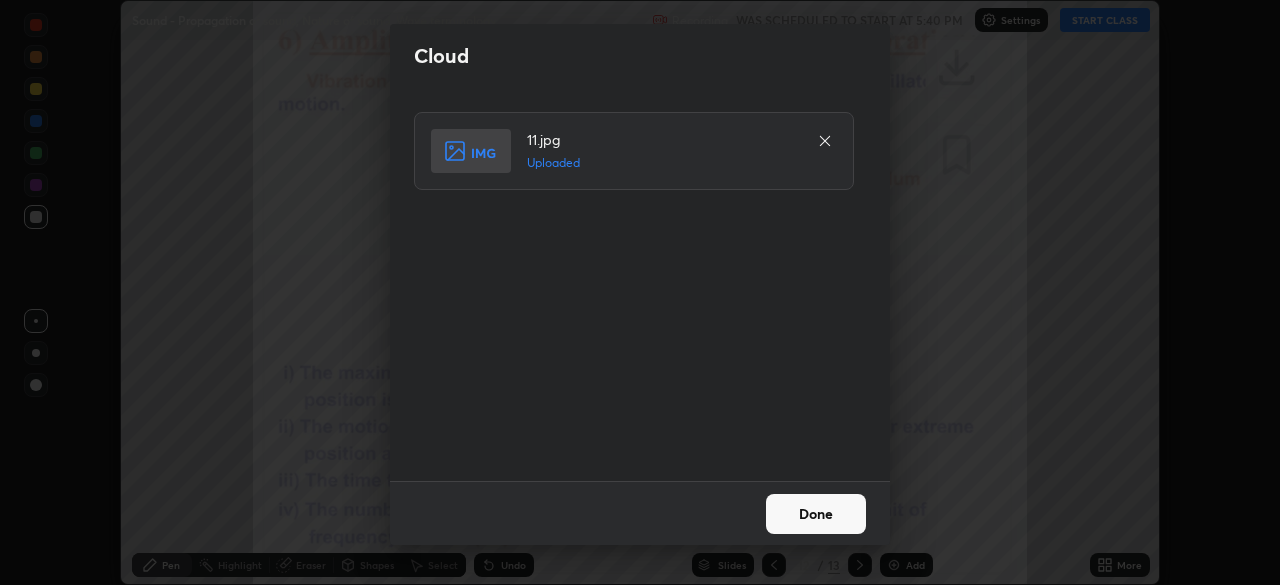 click on "Done" at bounding box center (816, 514) 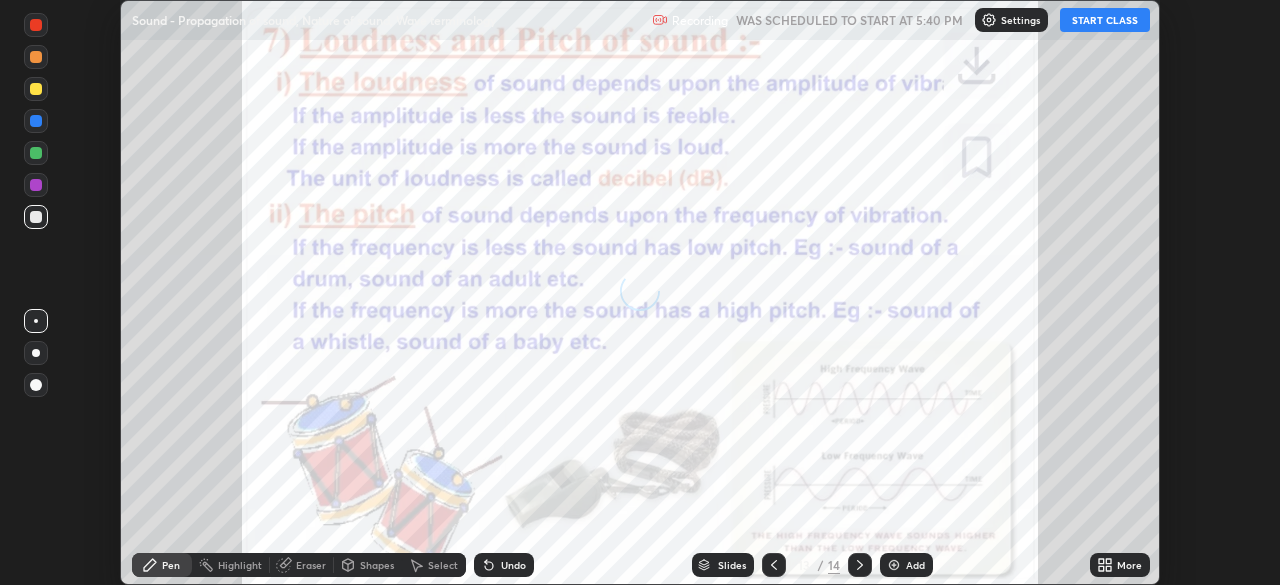 click on "More" at bounding box center (1129, 565) 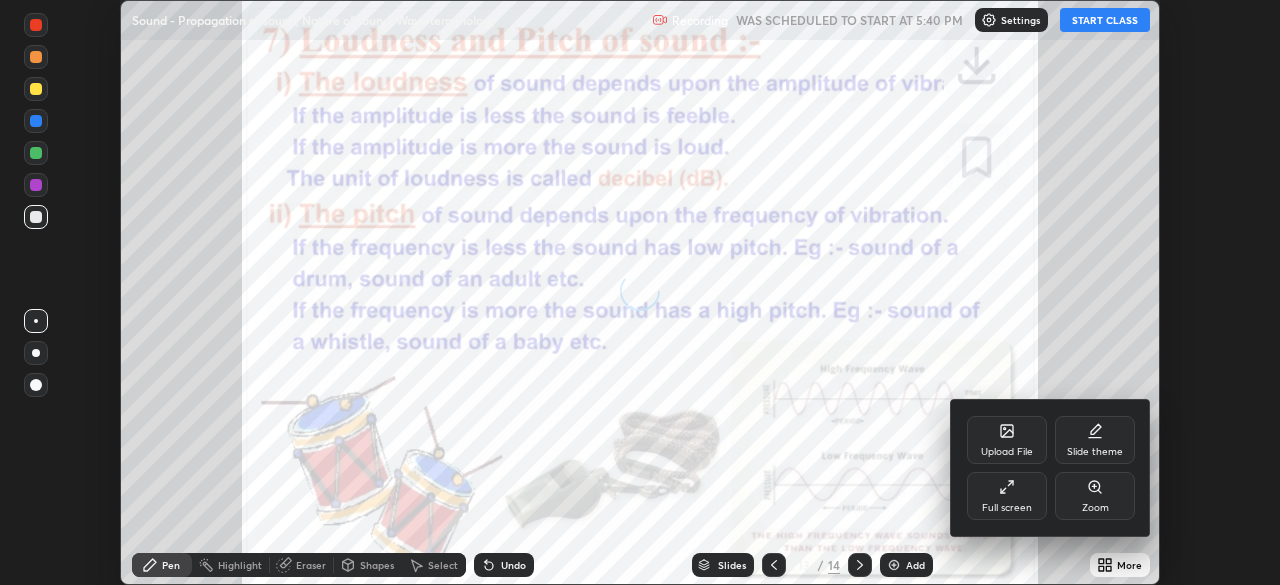 click on "Upload File" at bounding box center (1007, 440) 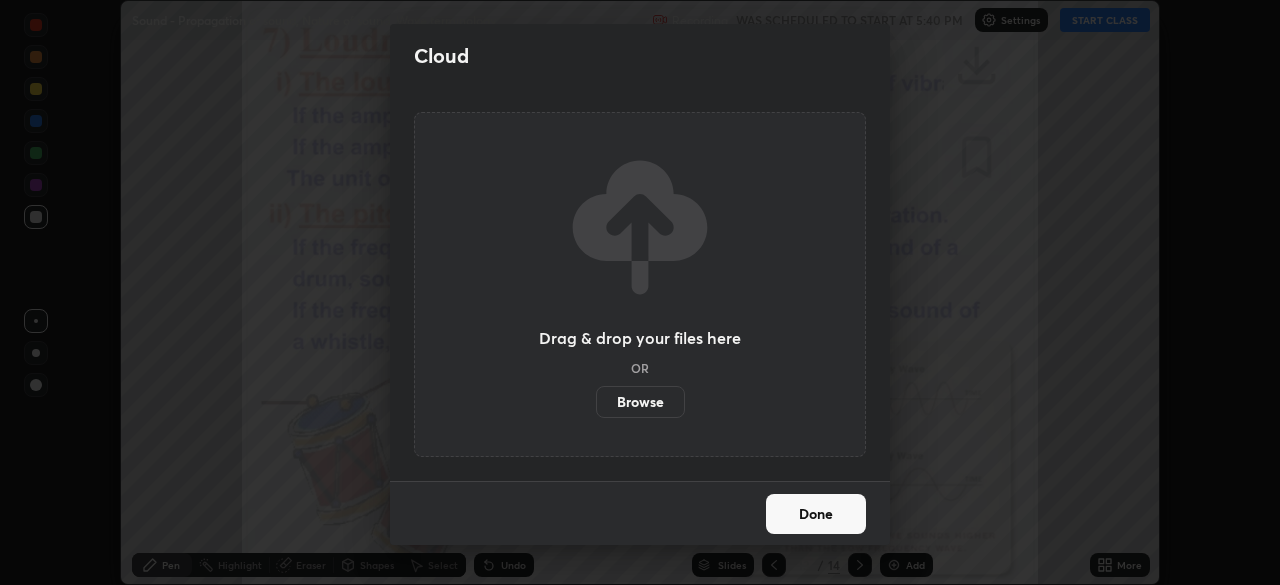 click on "Browse" at bounding box center [640, 402] 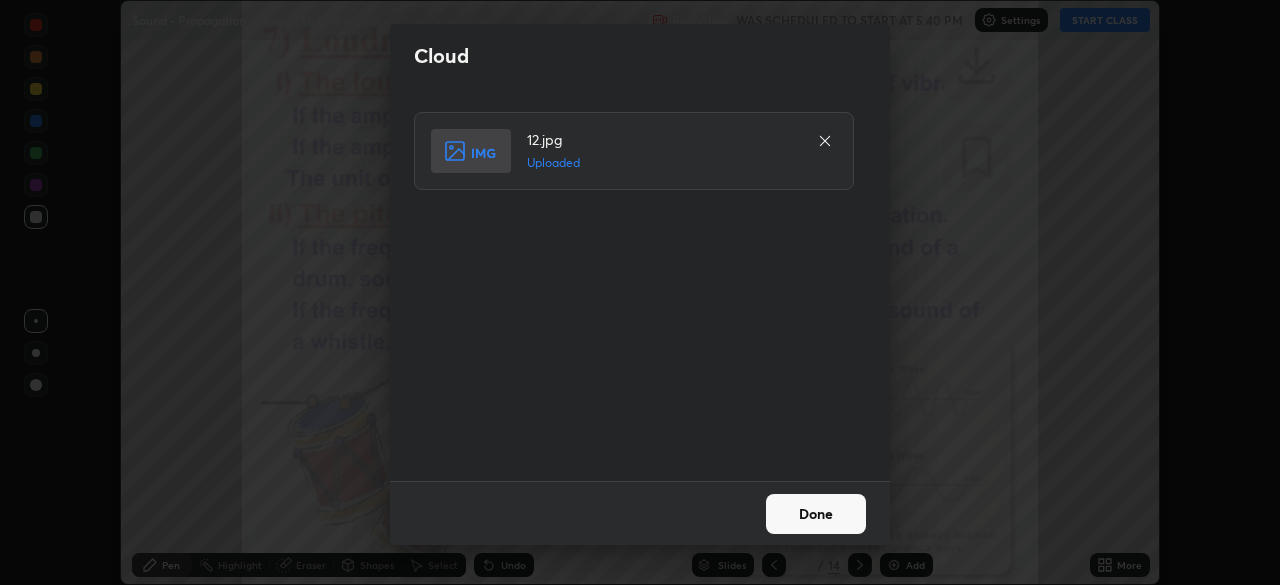 click on "Done" at bounding box center [816, 514] 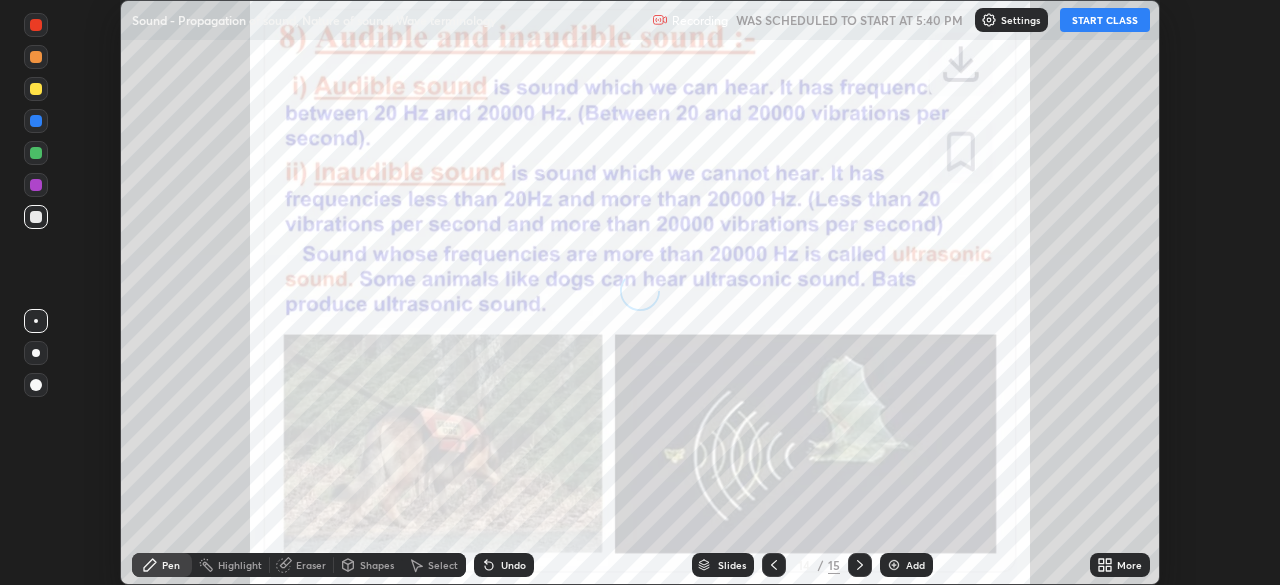 click on "More" at bounding box center (1120, 565) 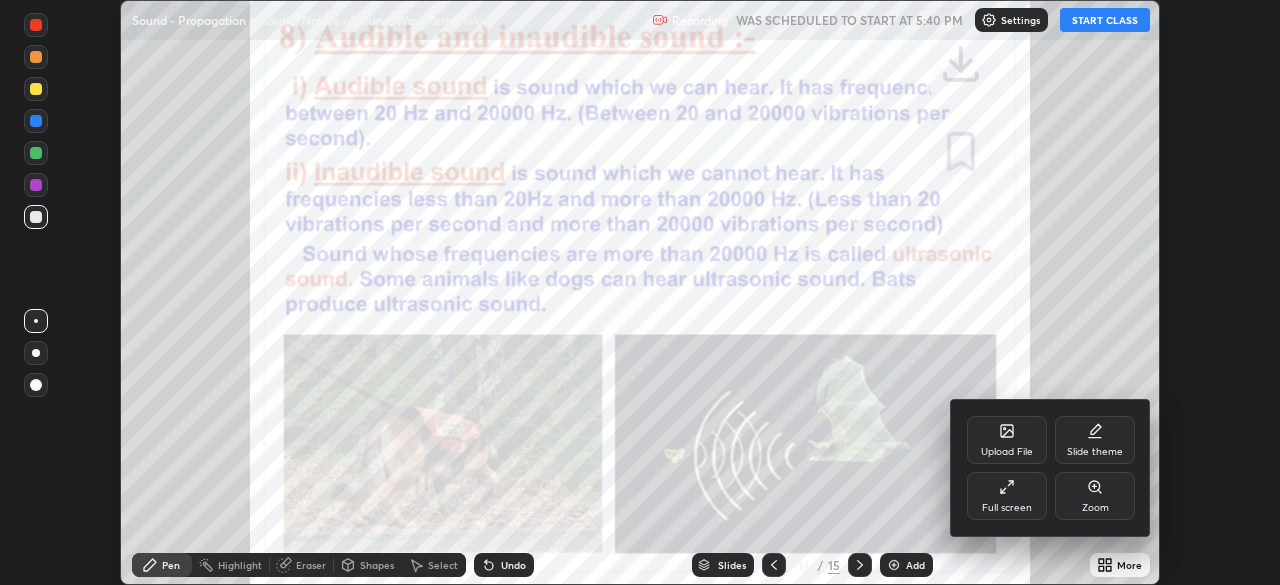 click 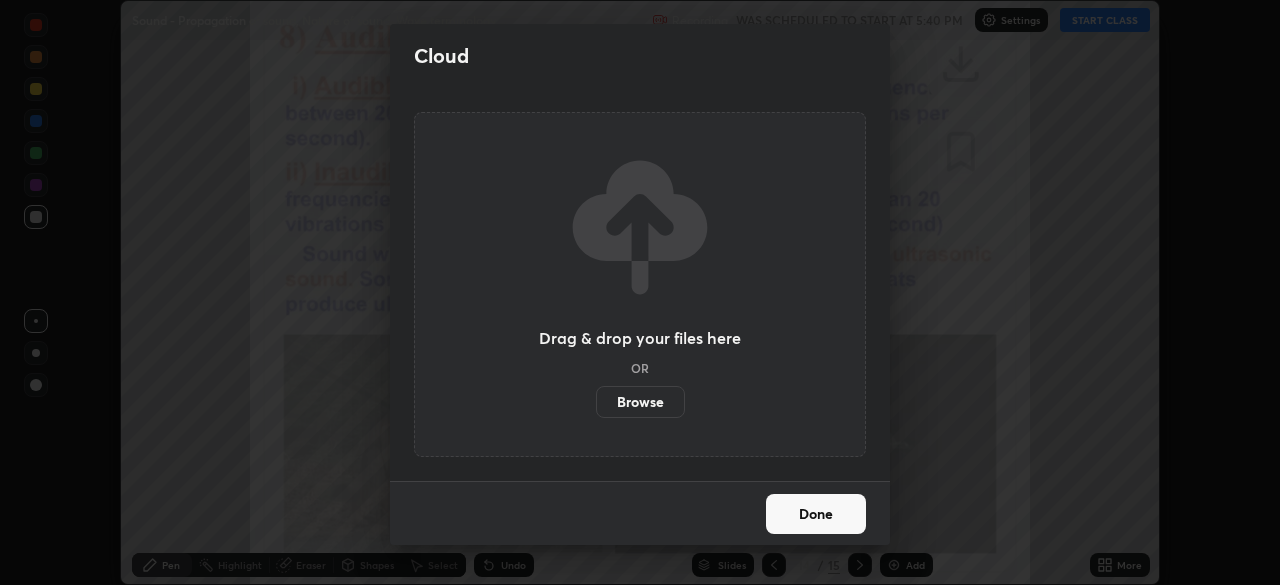 click on "Browse" at bounding box center [640, 402] 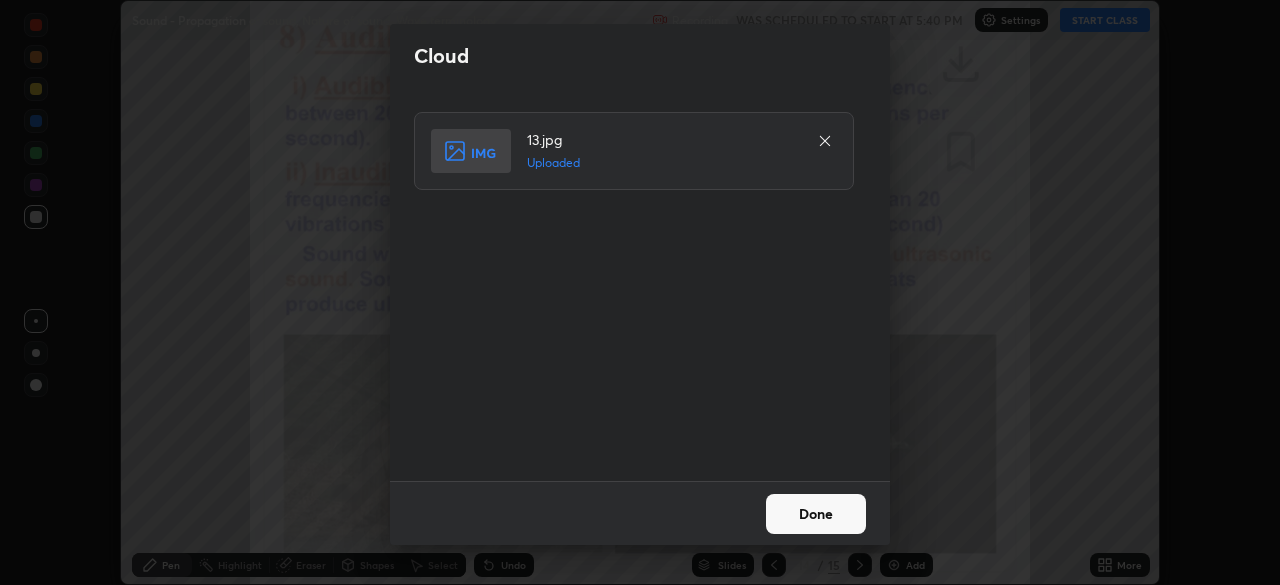 click on "Done" at bounding box center [816, 514] 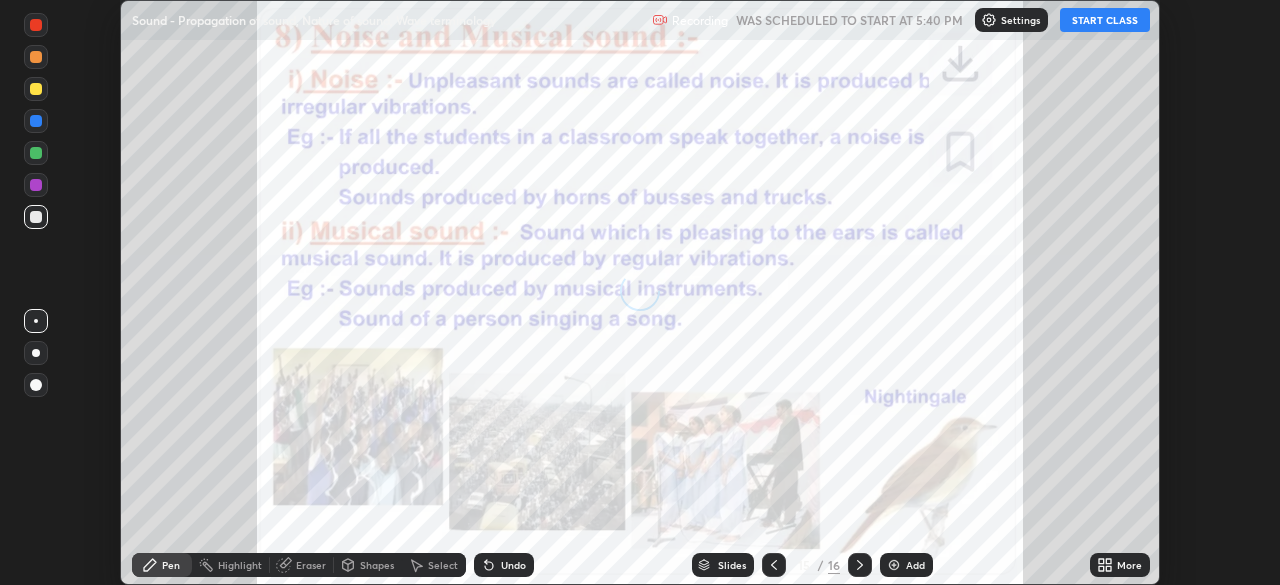 click on "More" at bounding box center (1129, 565) 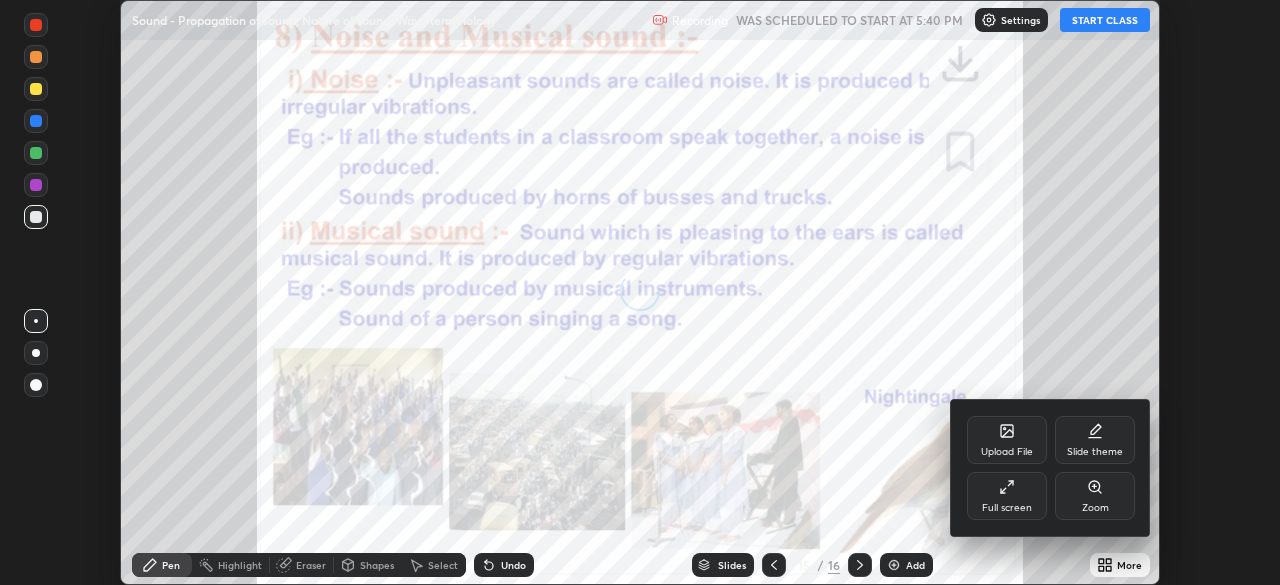 click 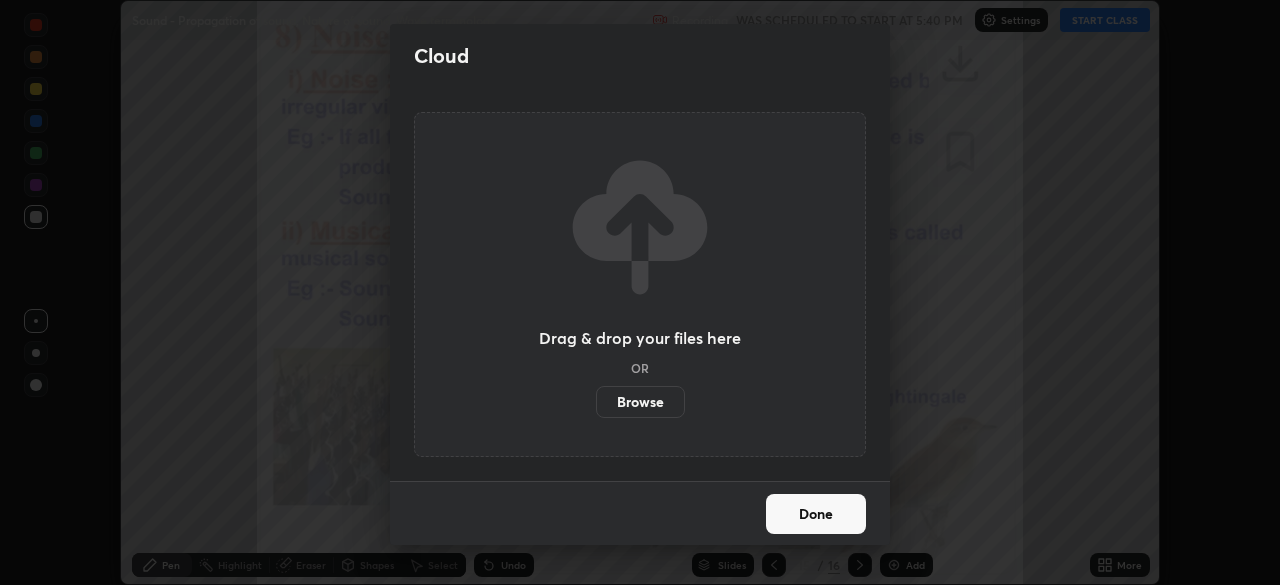 click on "Browse" at bounding box center [640, 402] 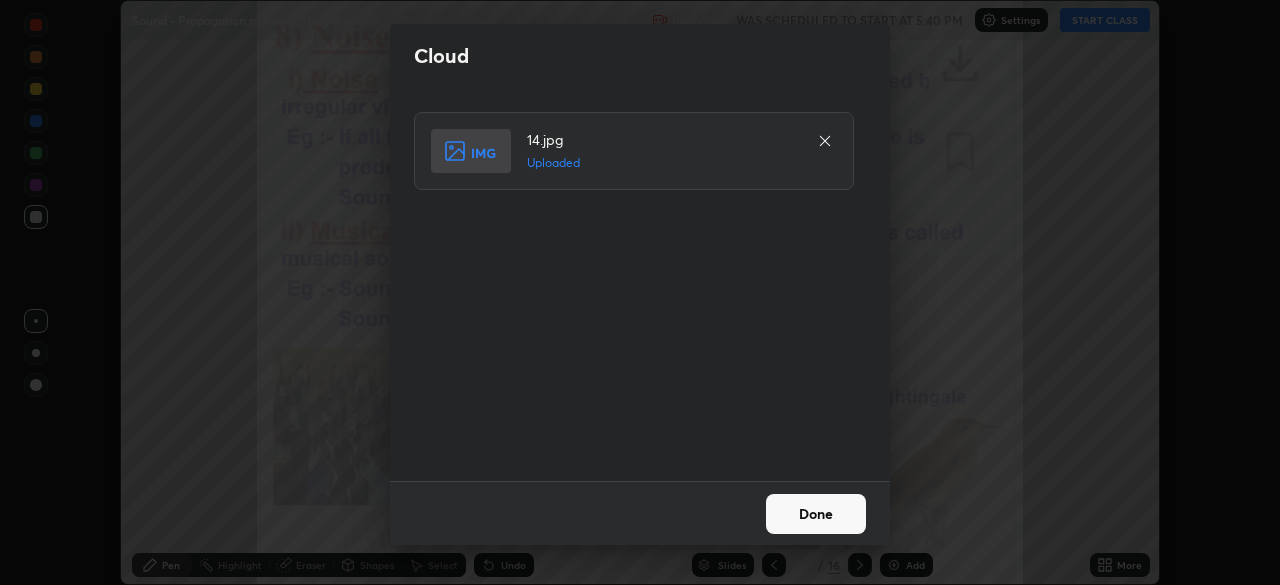 click on "Done" at bounding box center [816, 514] 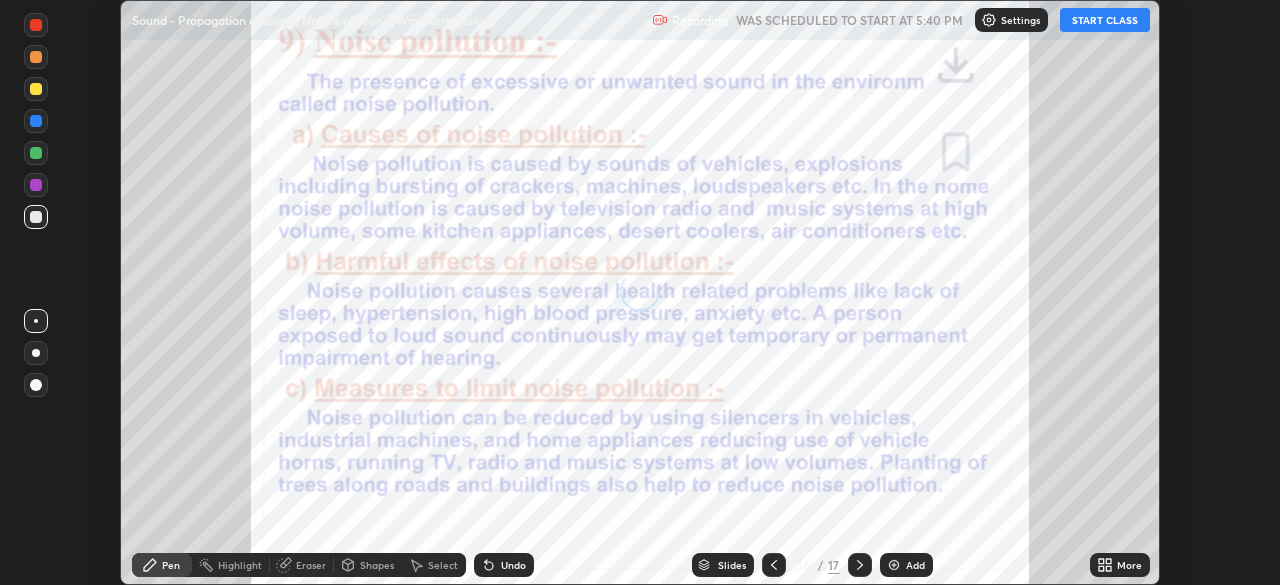 click 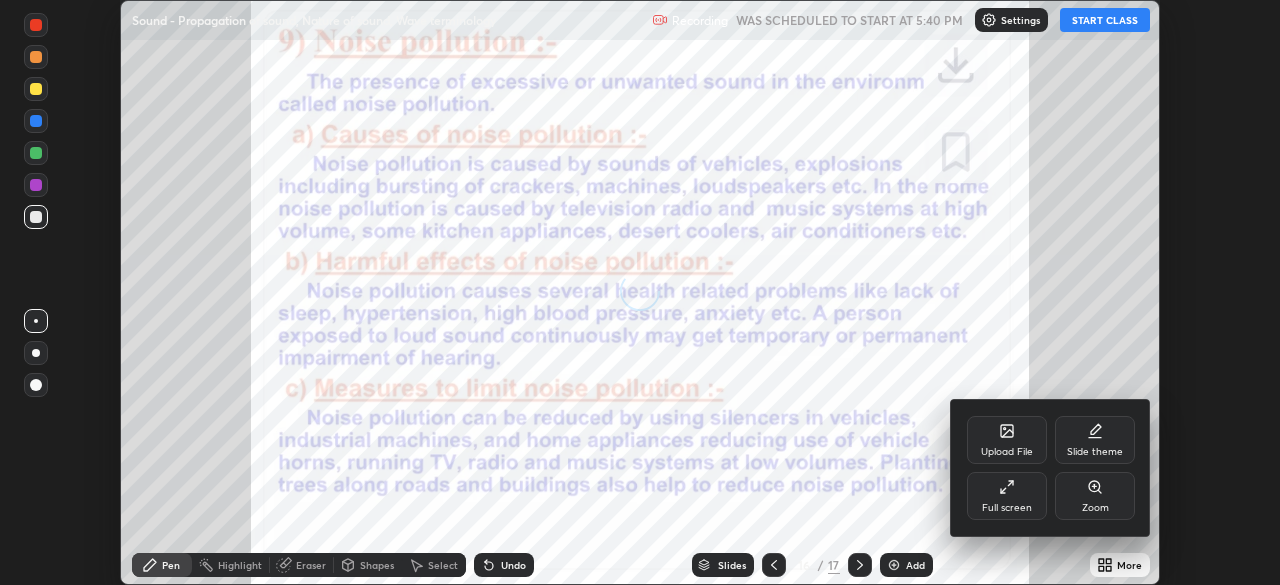 click 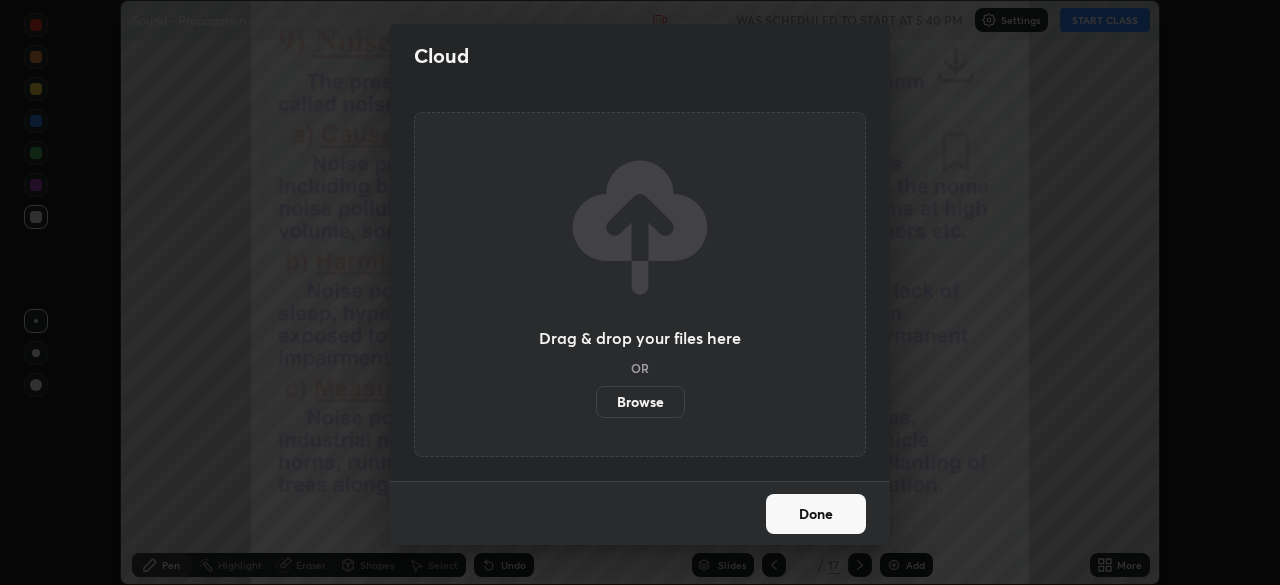 click on "Browse" at bounding box center [640, 402] 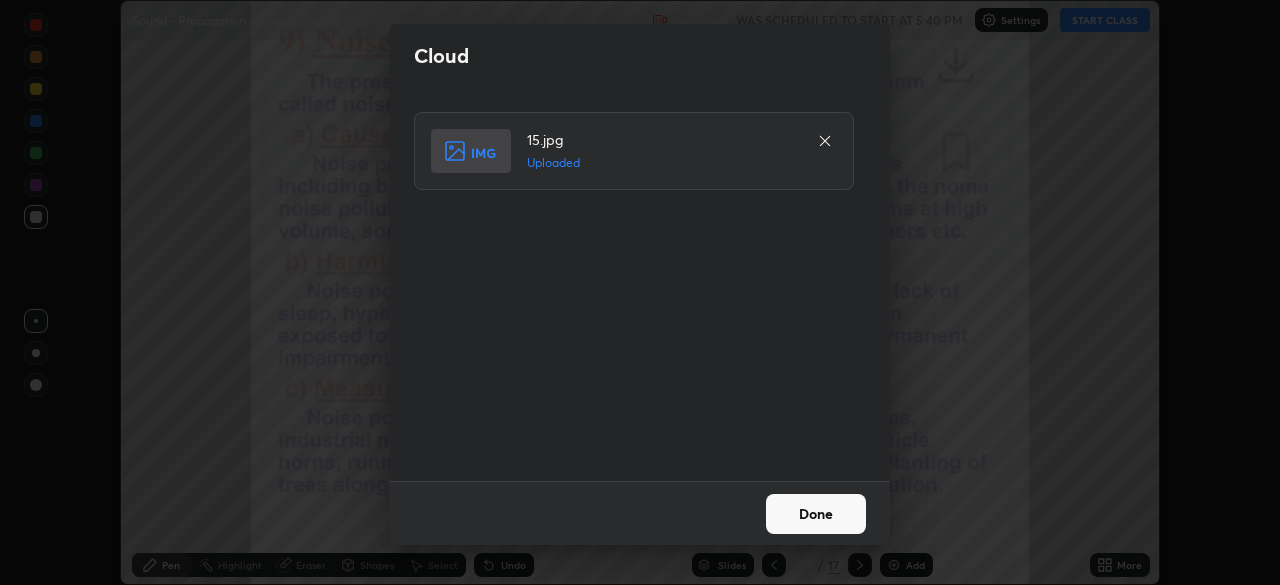 click on "Done" at bounding box center [816, 514] 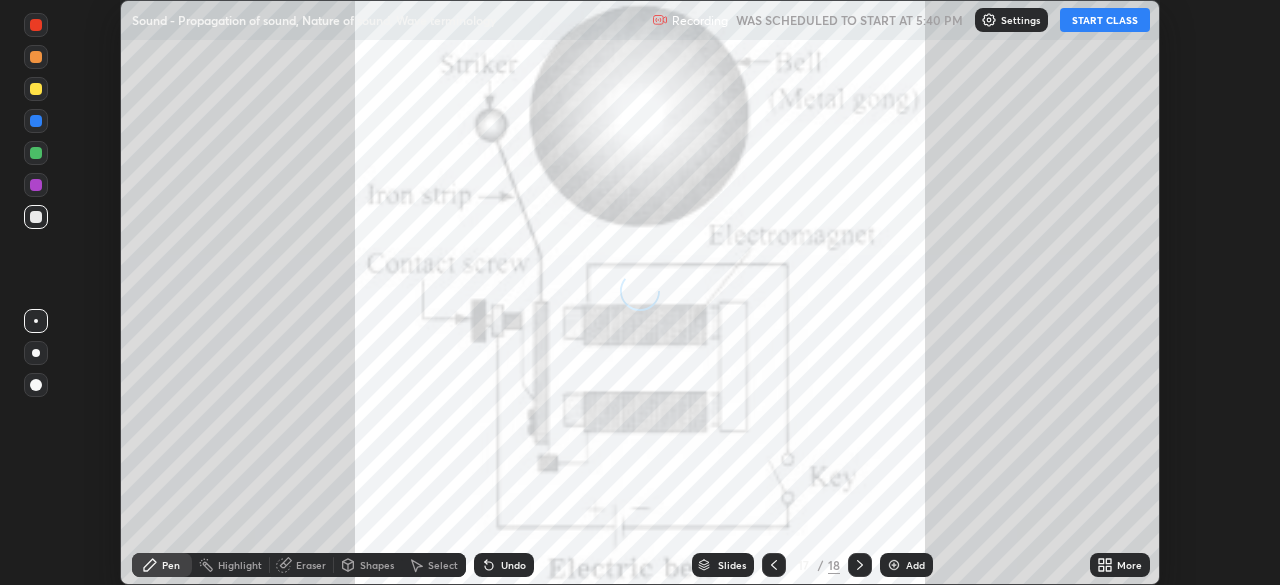 click on "More" at bounding box center [1129, 565] 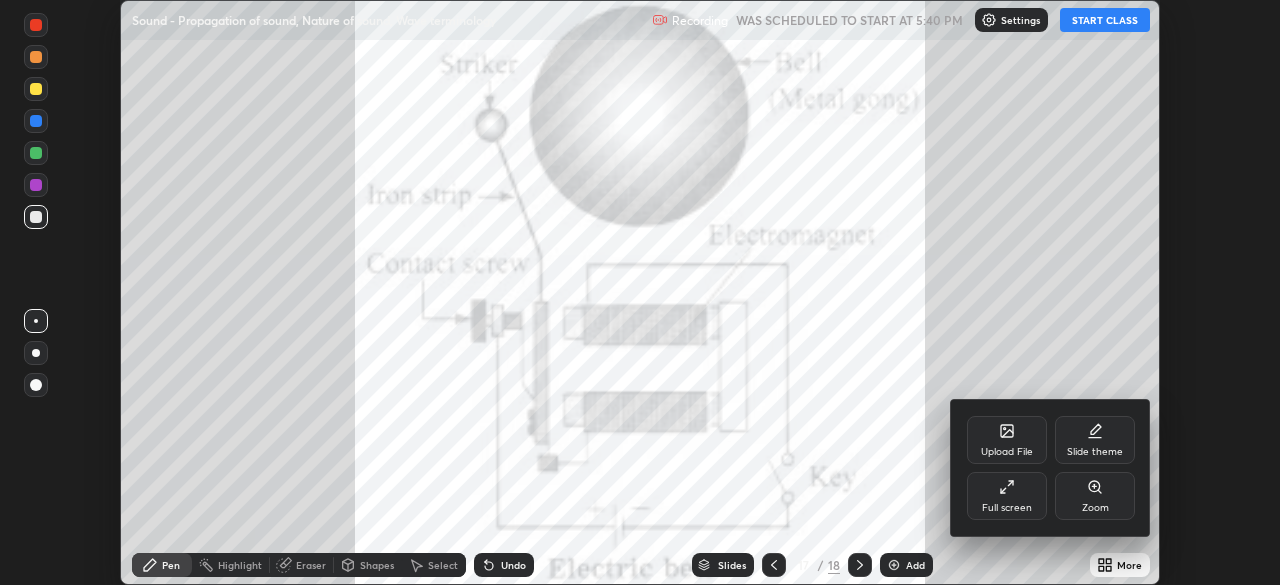 click on "Upload File" at bounding box center [1007, 440] 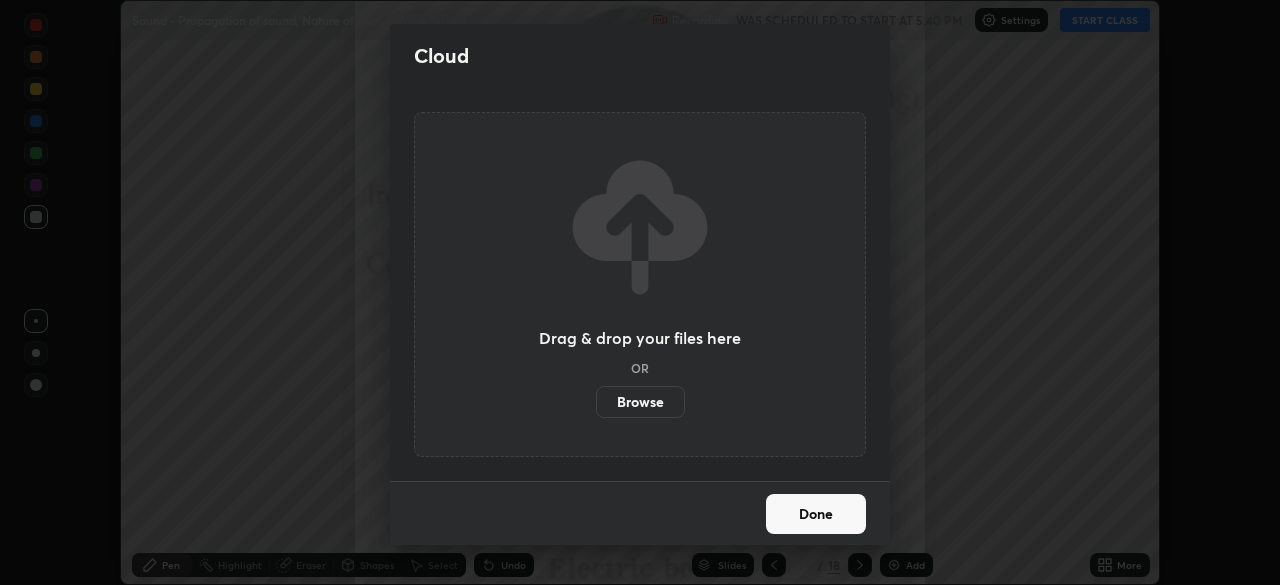 click on "Browse" at bounding box center (640, 402) 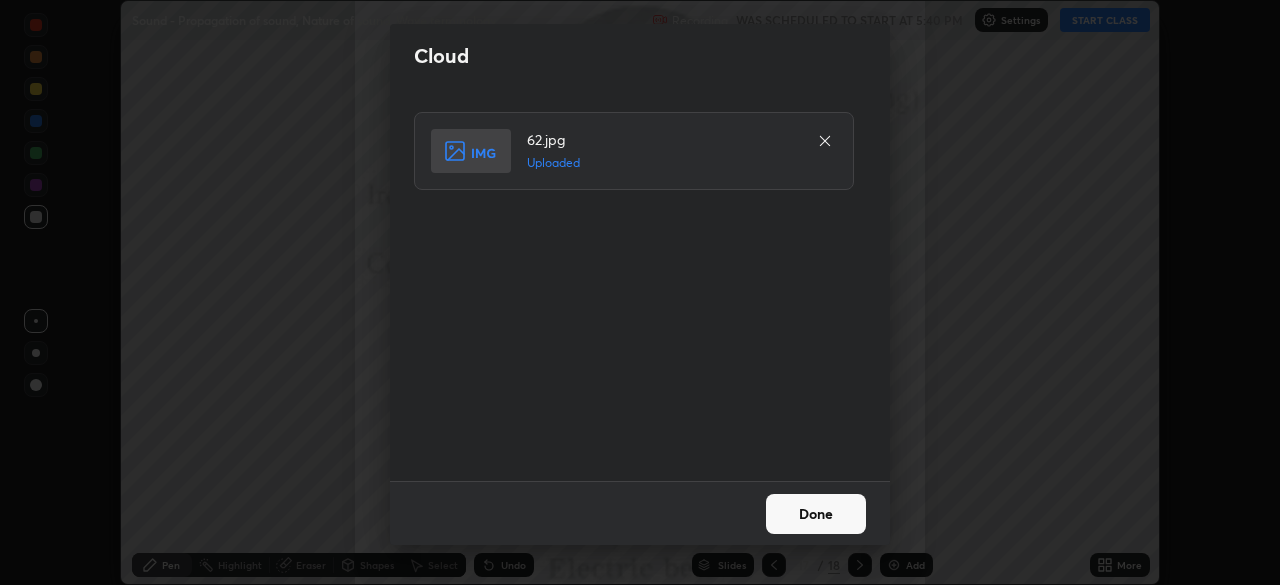 click on "Done" at bounding box center [816, 514] 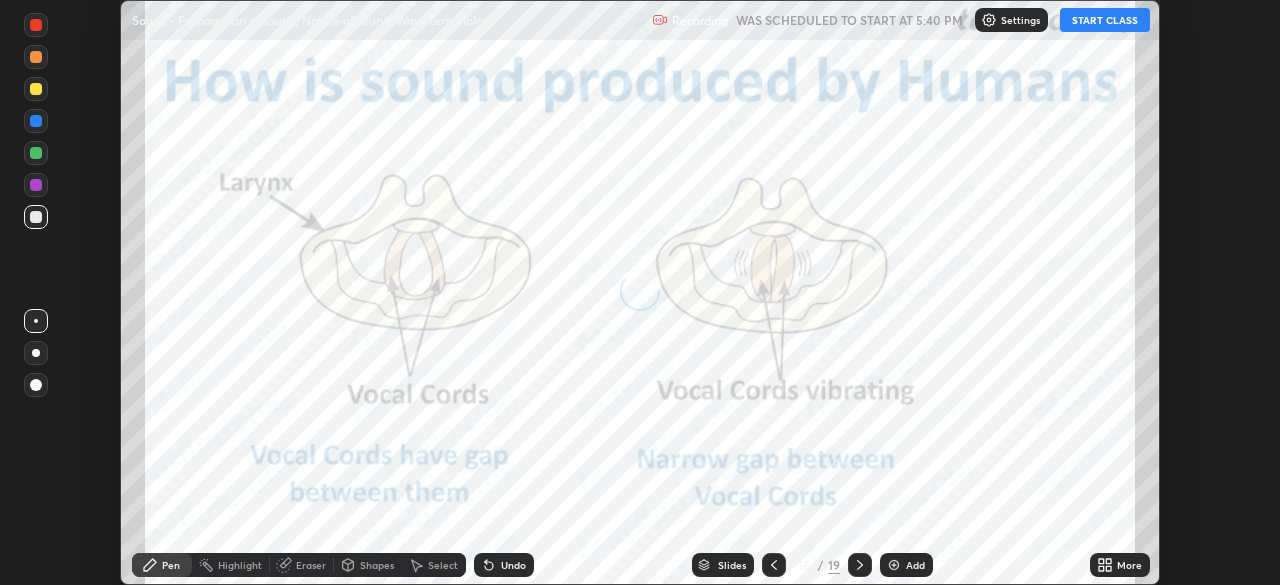 click 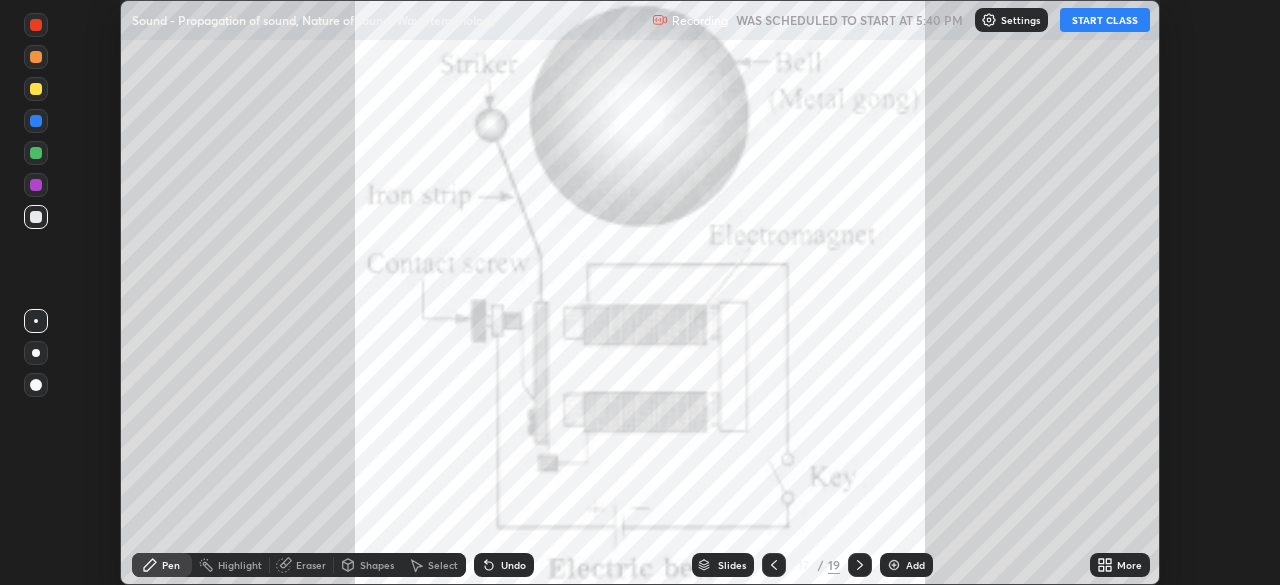 click 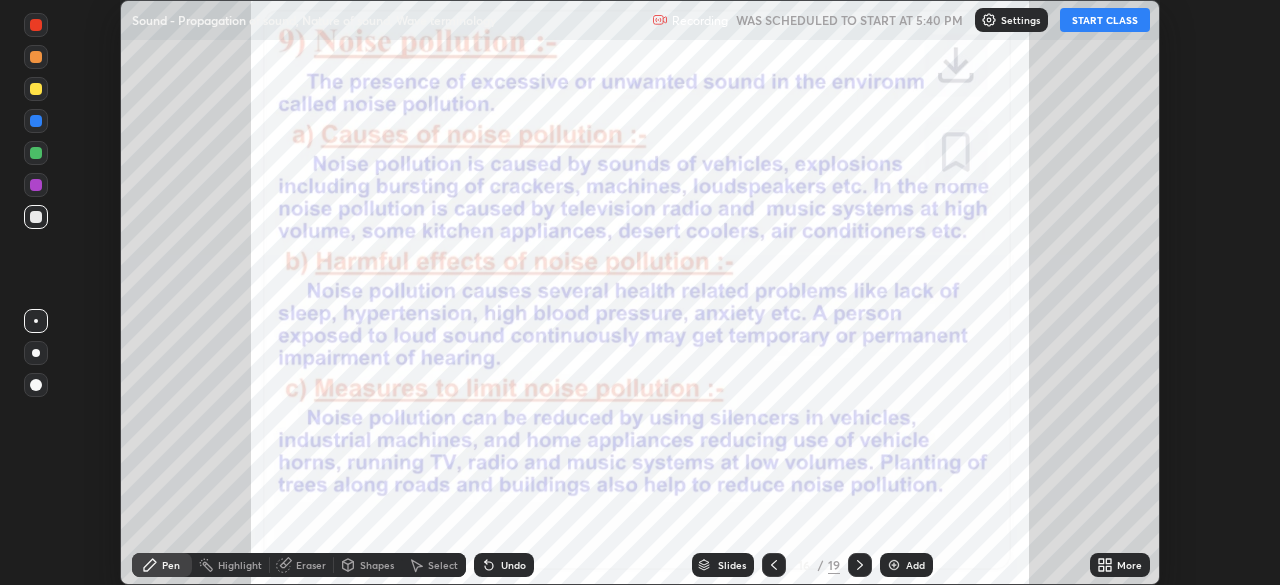 click 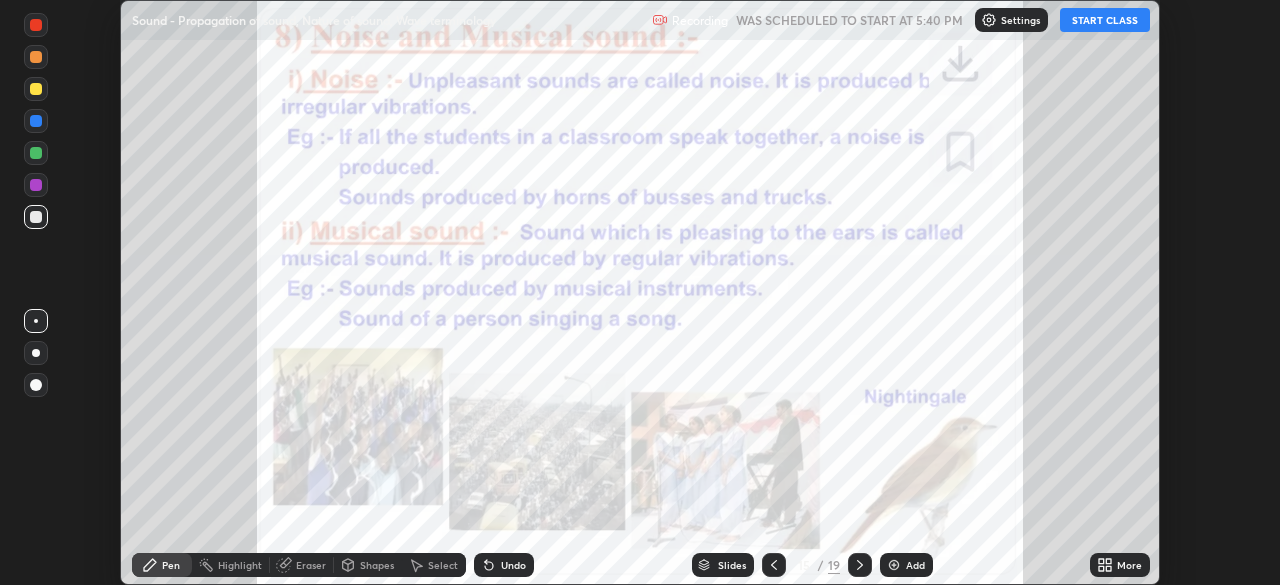 click 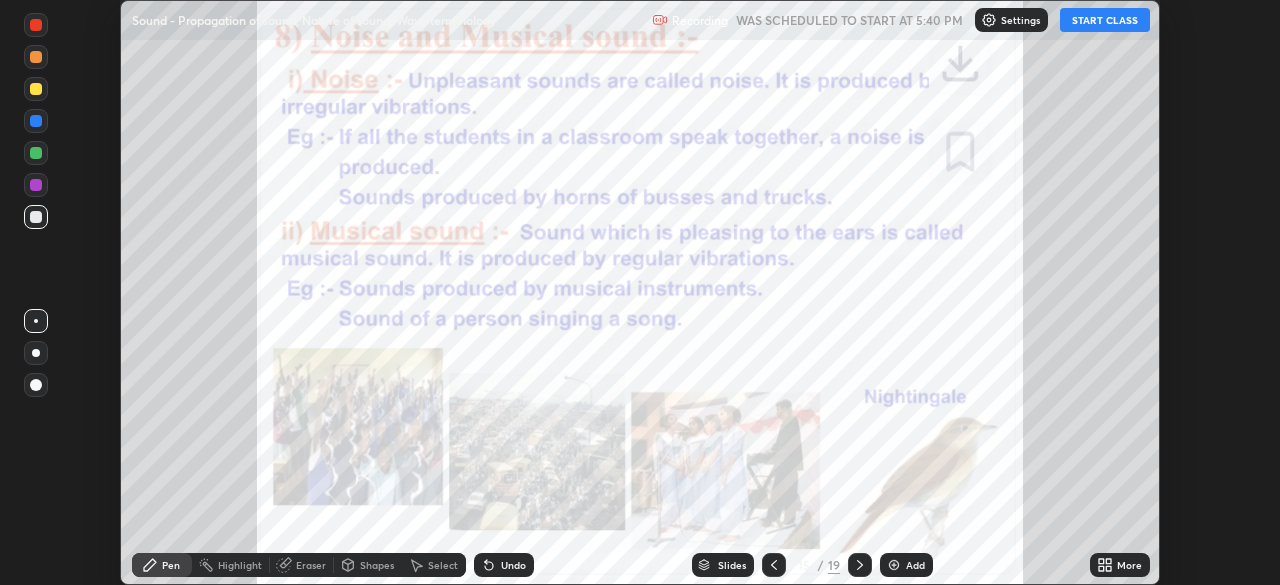 click 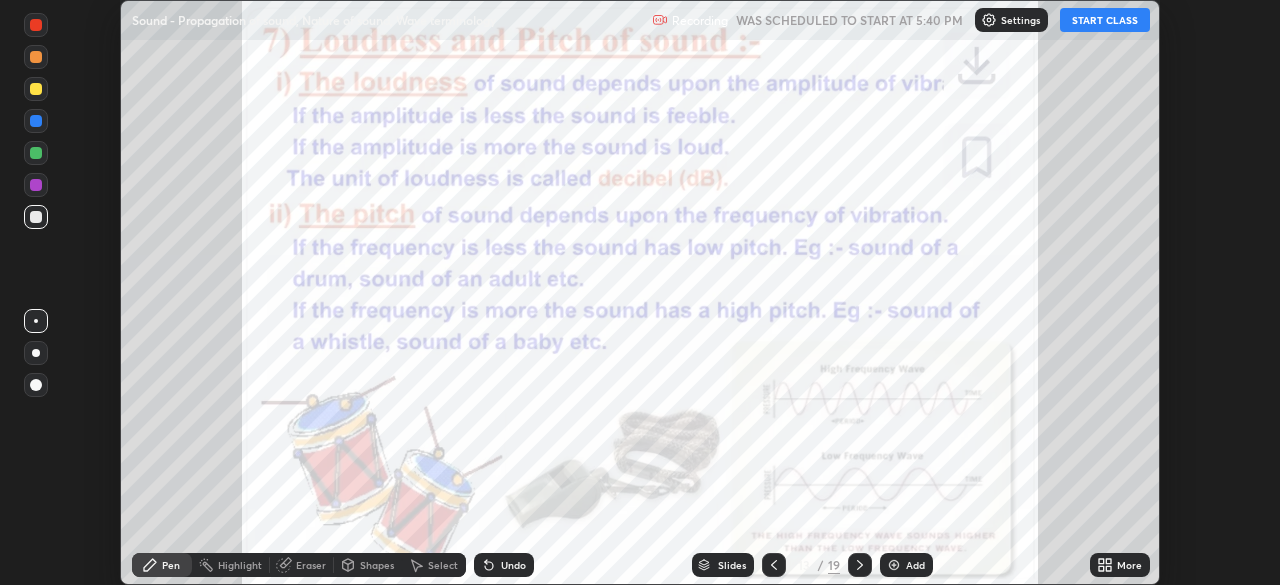 click 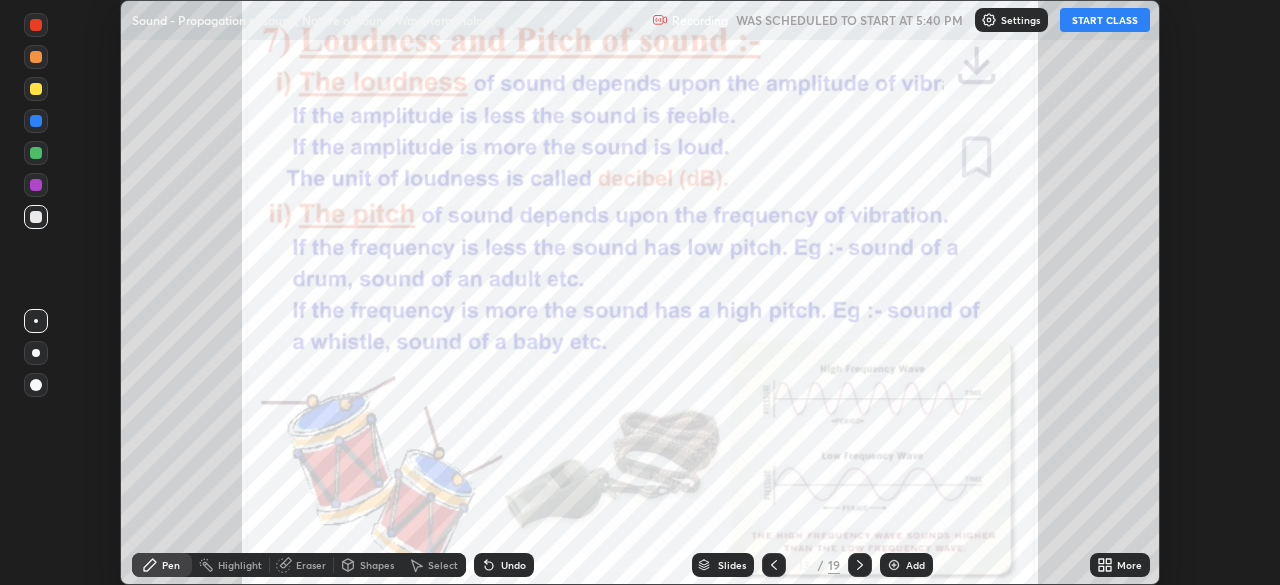 click 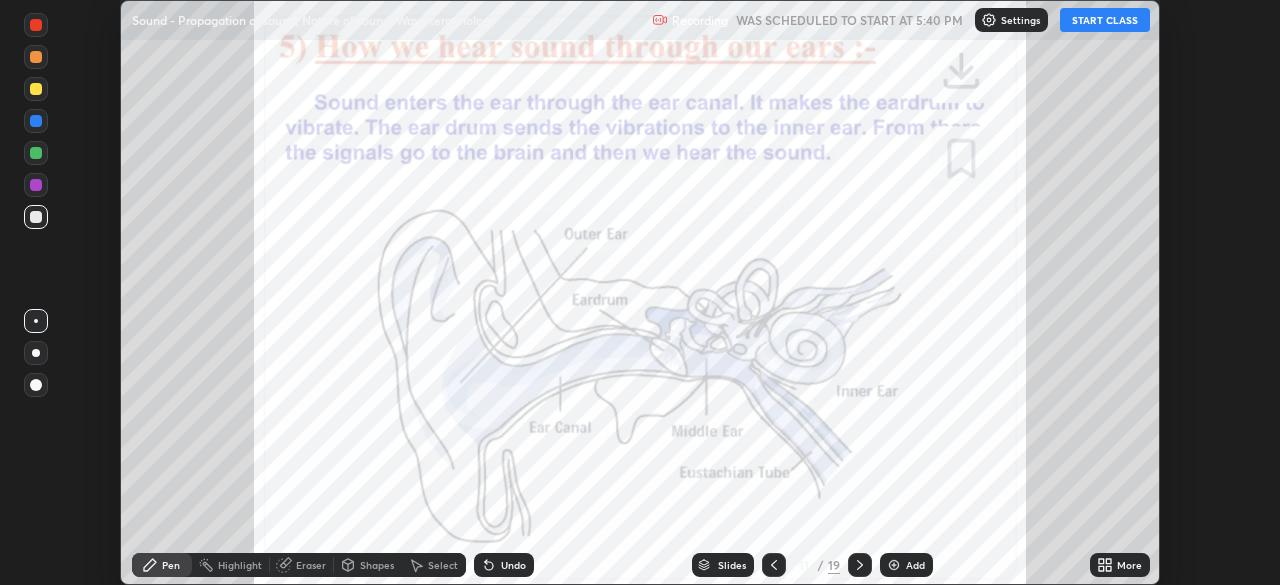 click 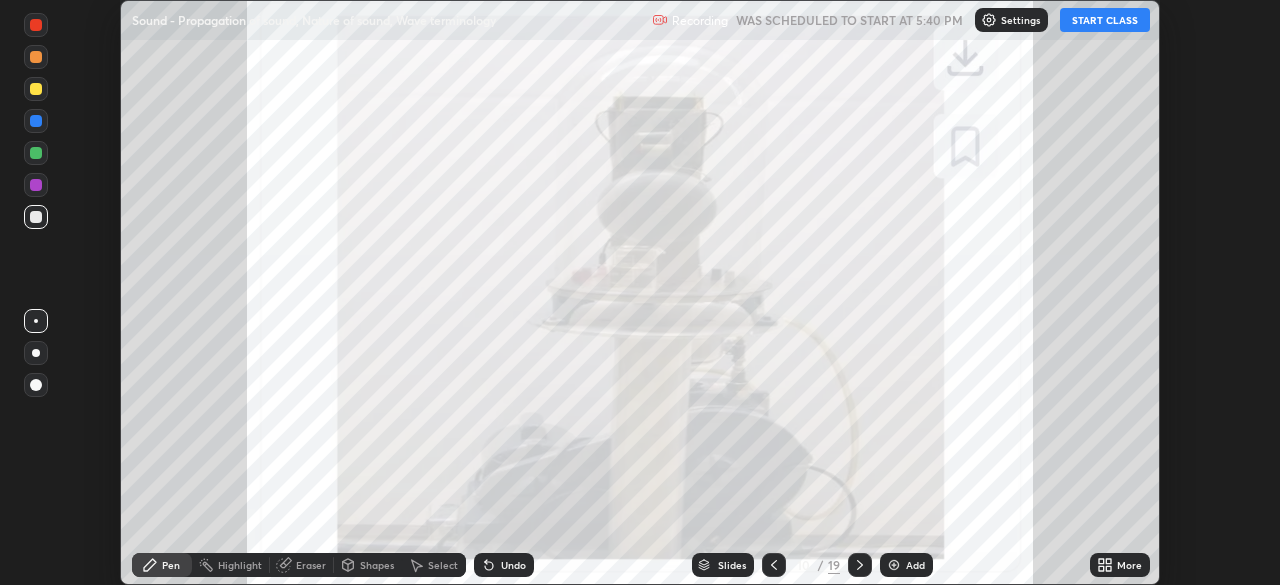 click 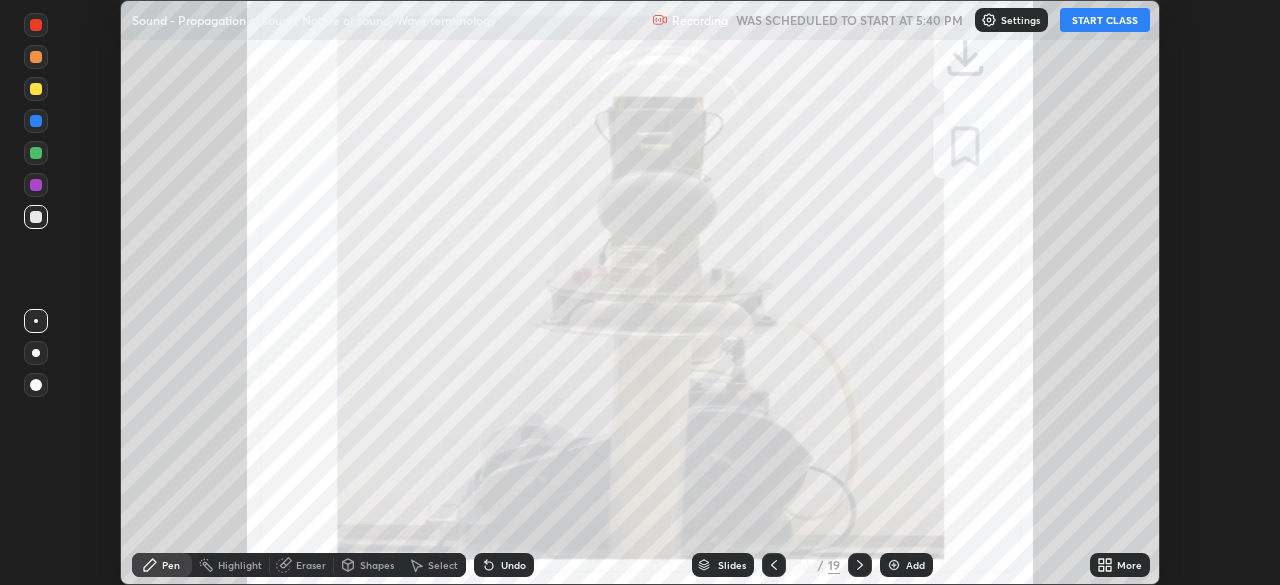 click at bounding box center (774, 565) 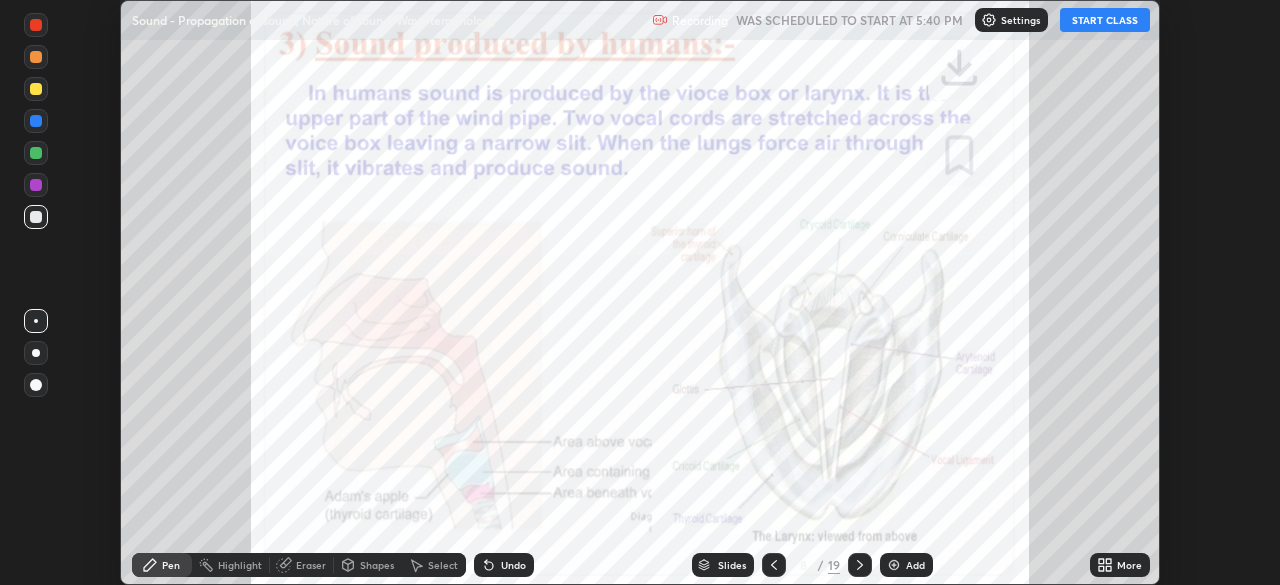 click at bounding box center [774, 565] 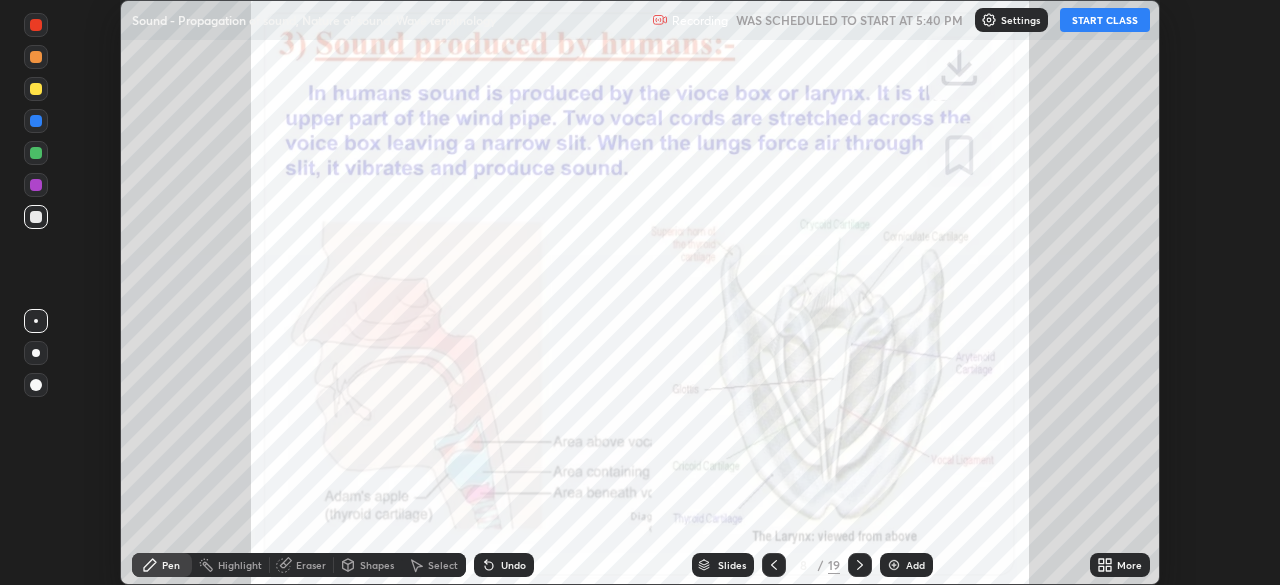 click at bounding box center (774, 565) 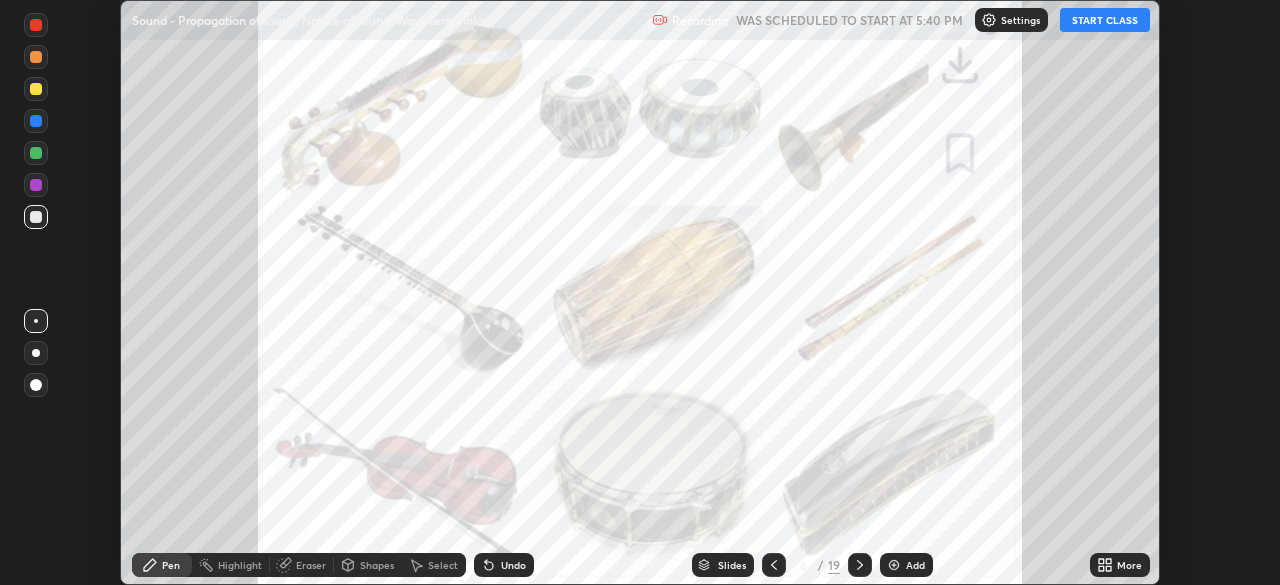 click at bounding box center (774, 565) 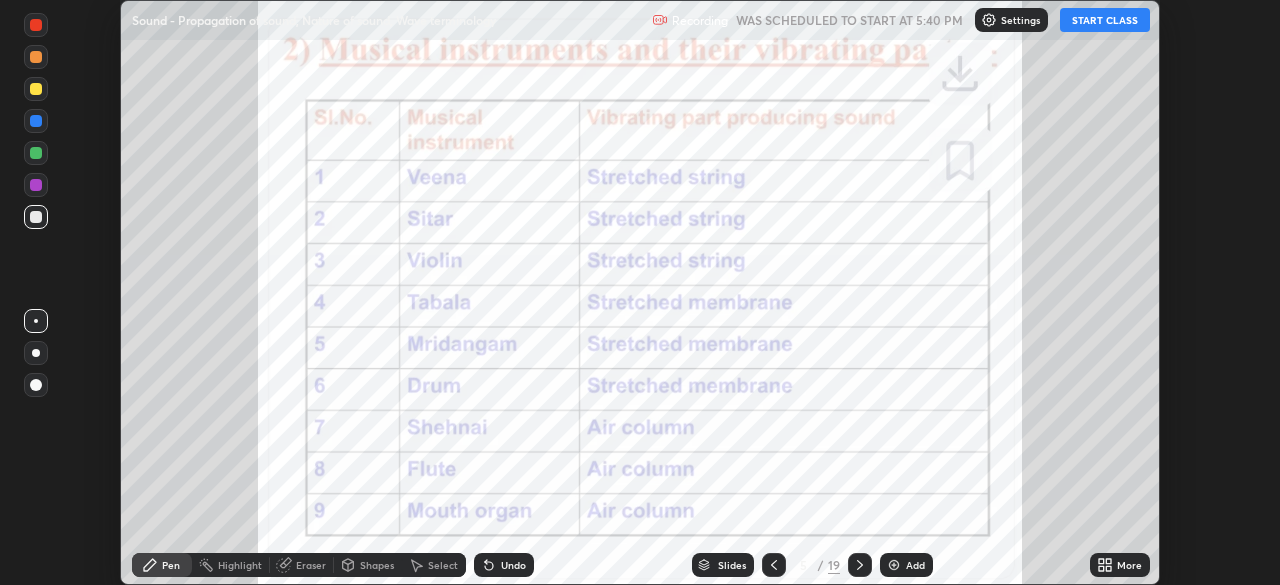 click 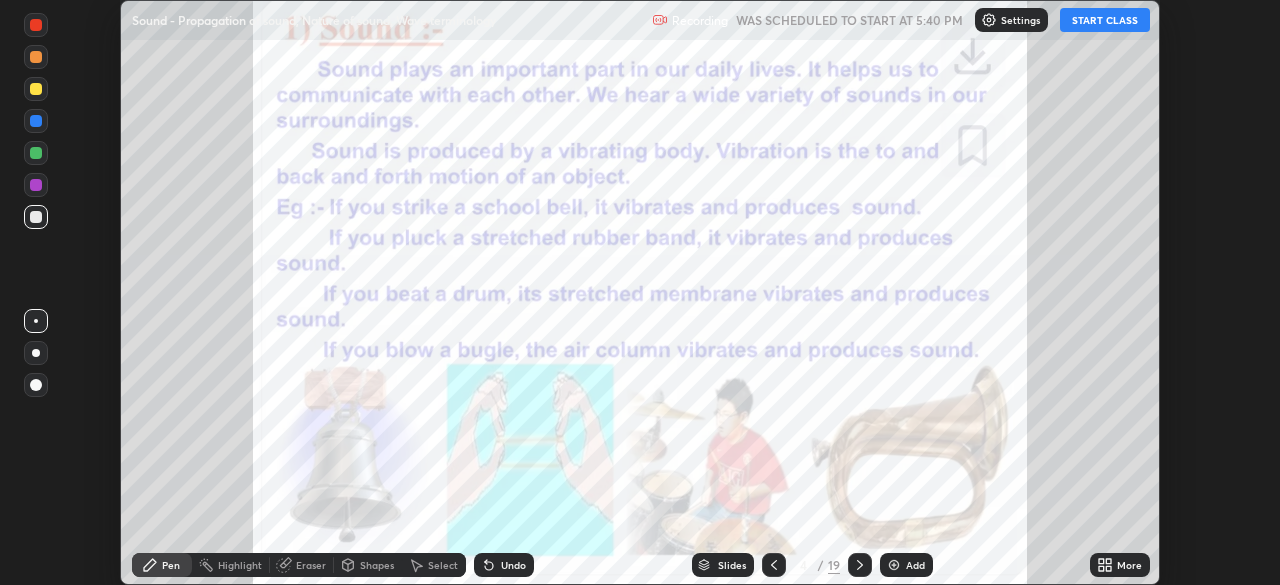 click 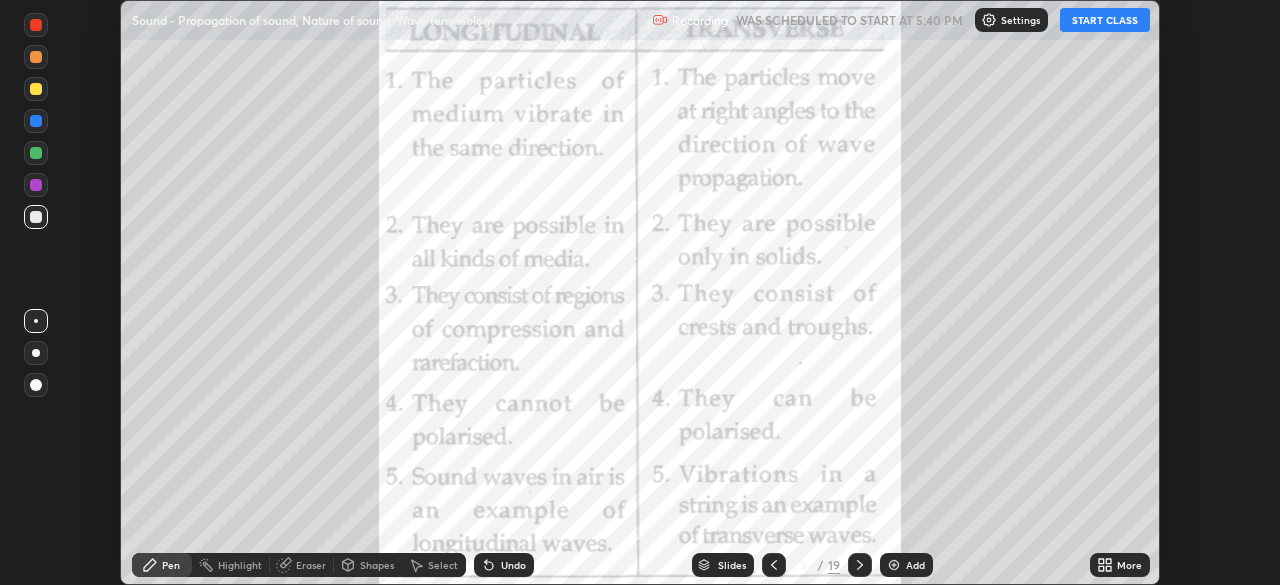 click 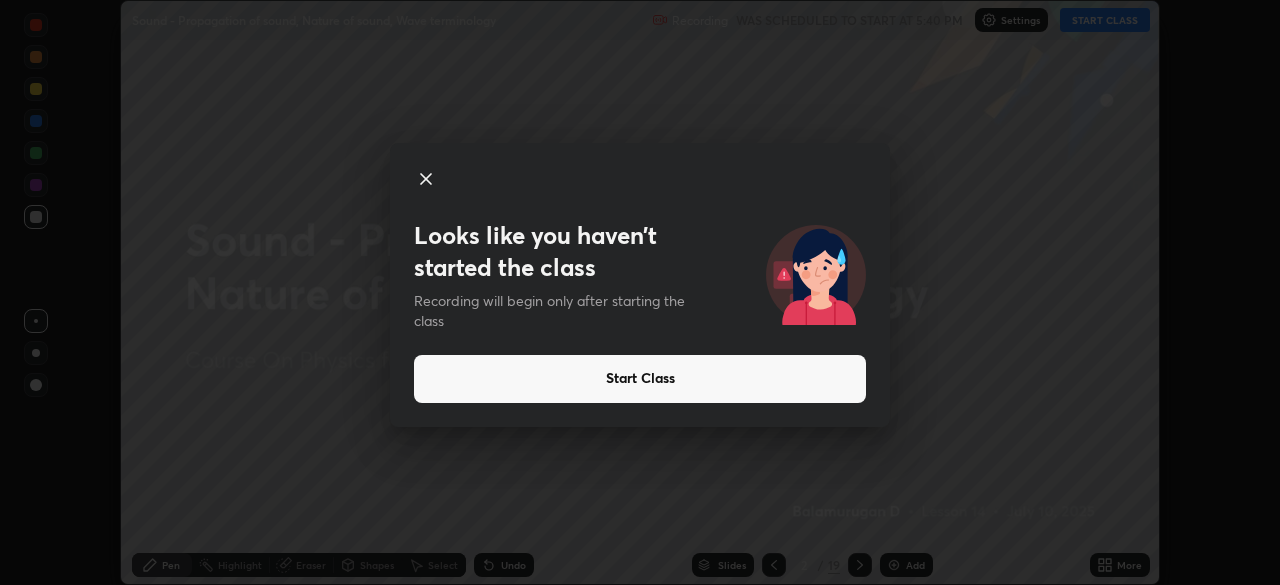 click 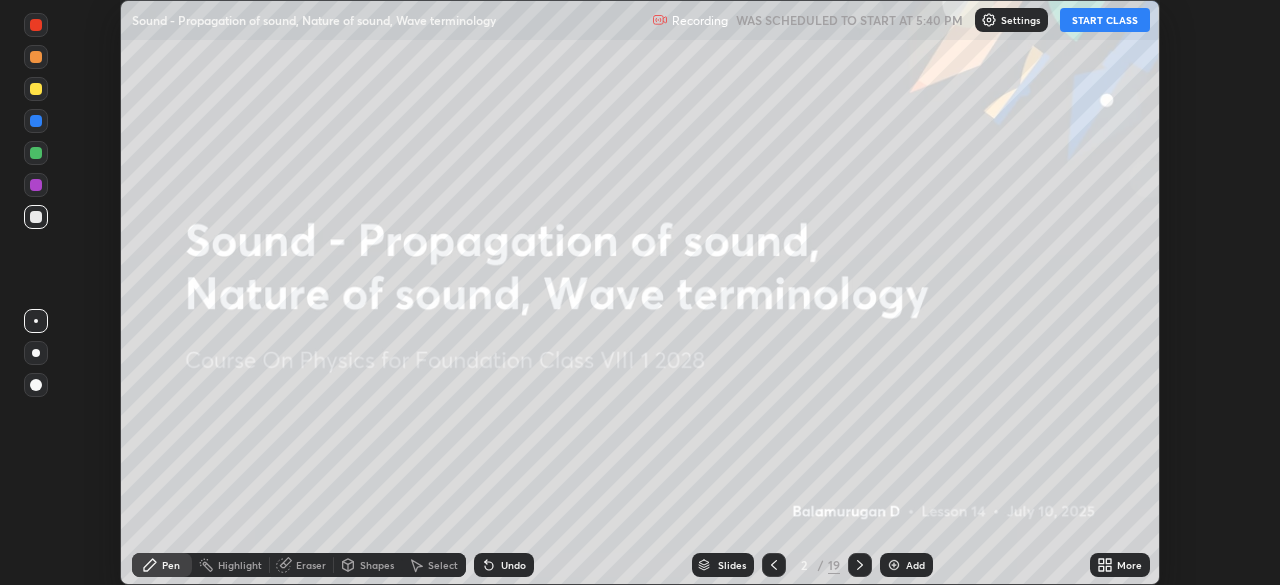 click on "START CLASS" at bounding box center (1105, 20) 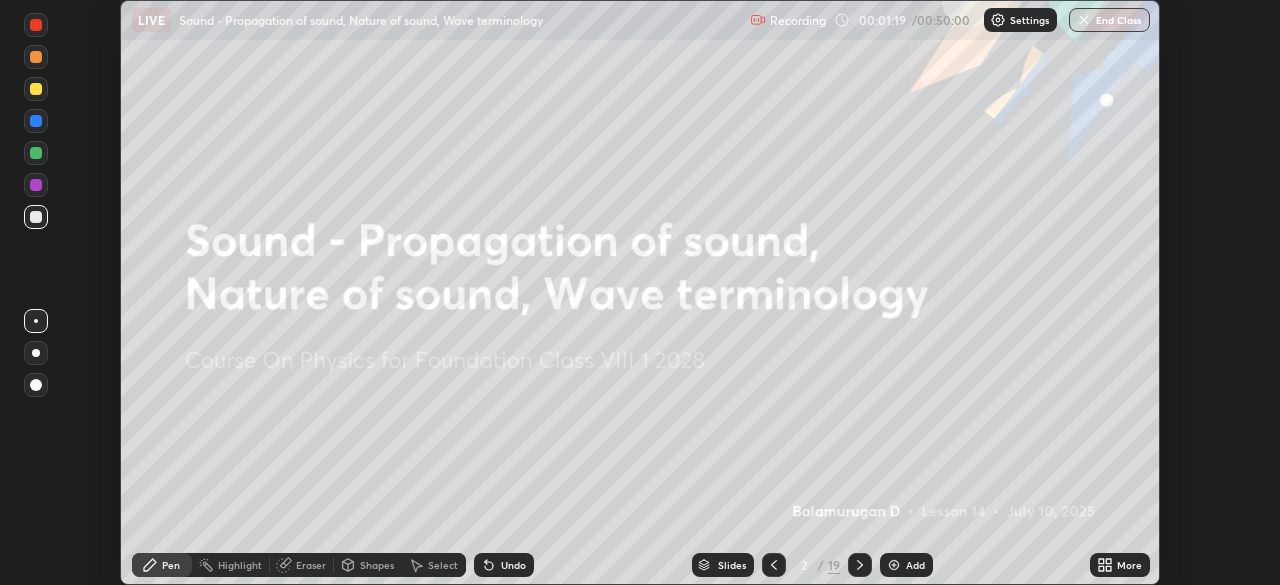 click 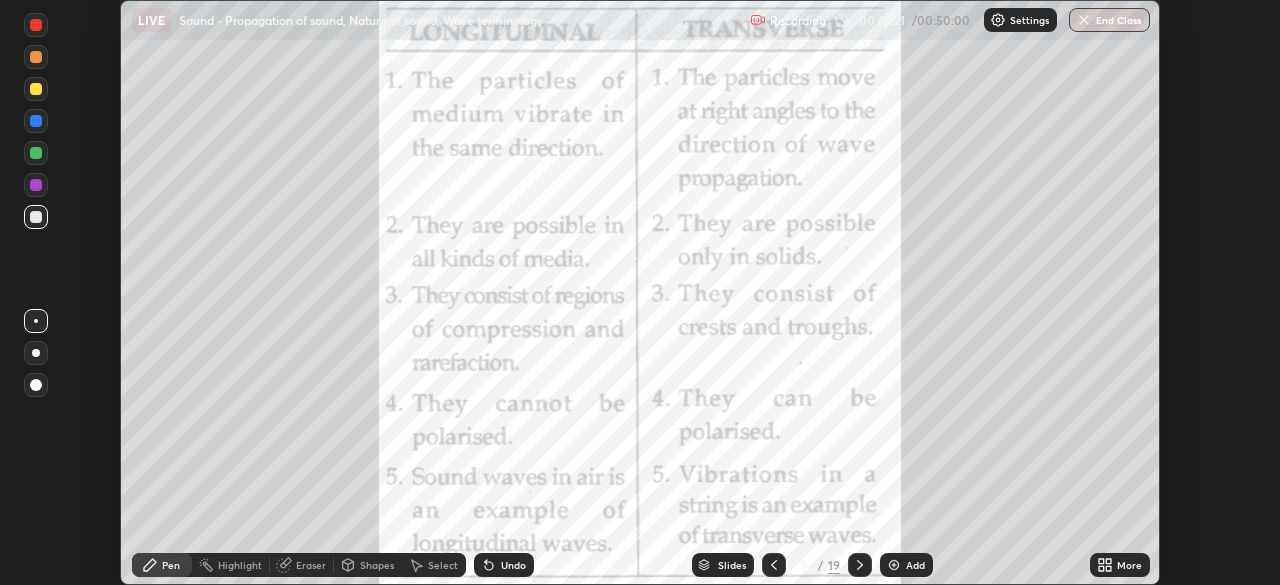 click on "More" at bounding box center (1129, 565) 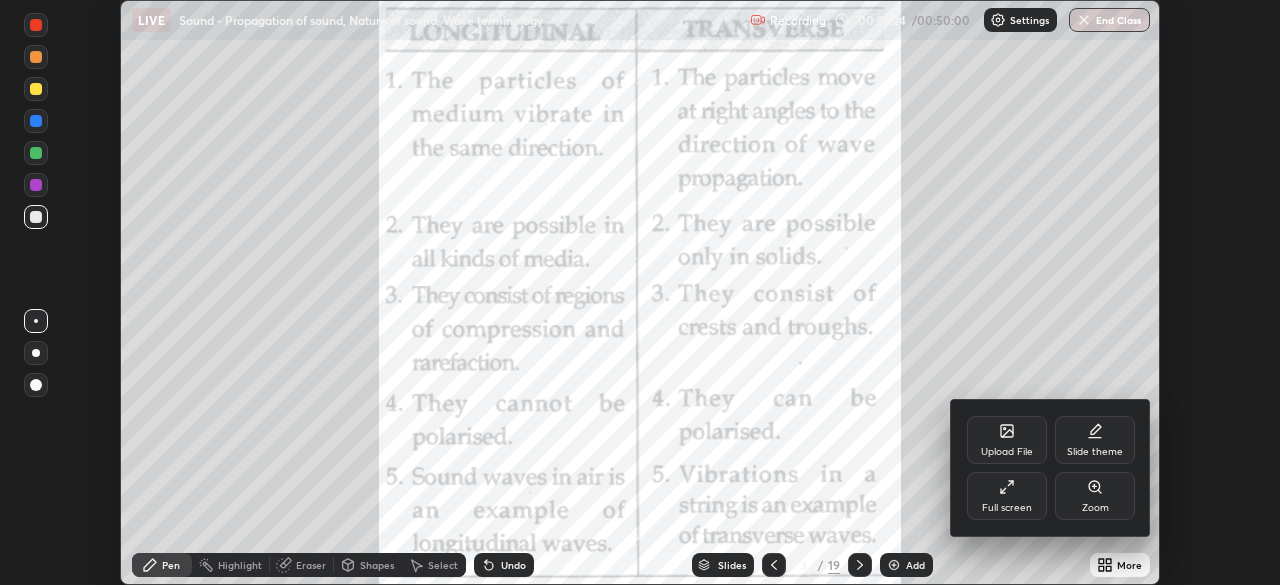 click 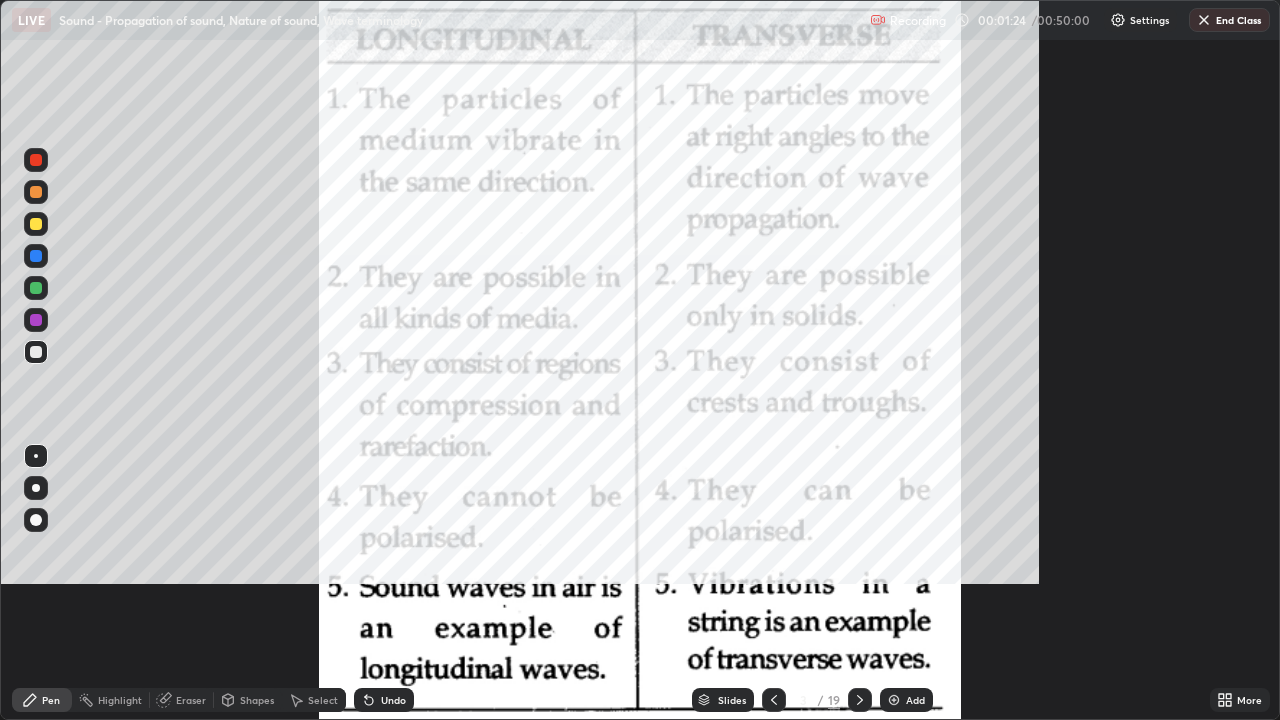scroll, scrollTop: 99280, scrollLeft: 98720, axis: both 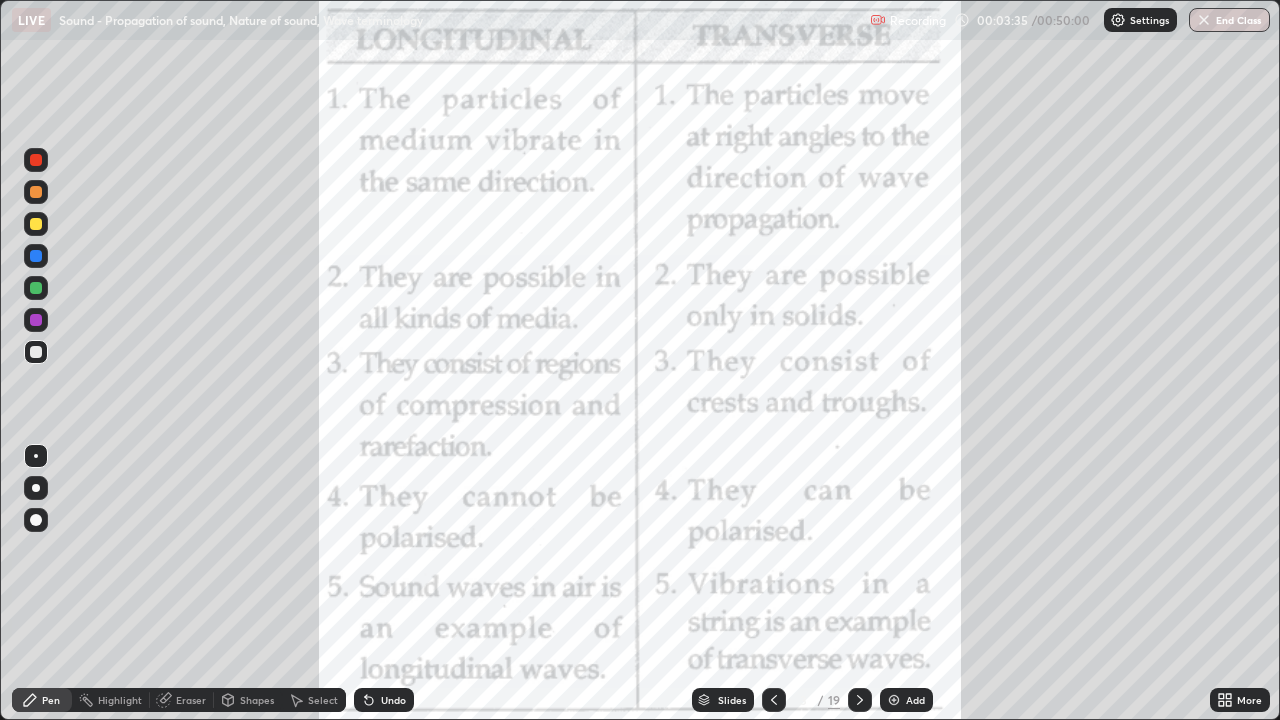 click at bounding box center (36, 288) 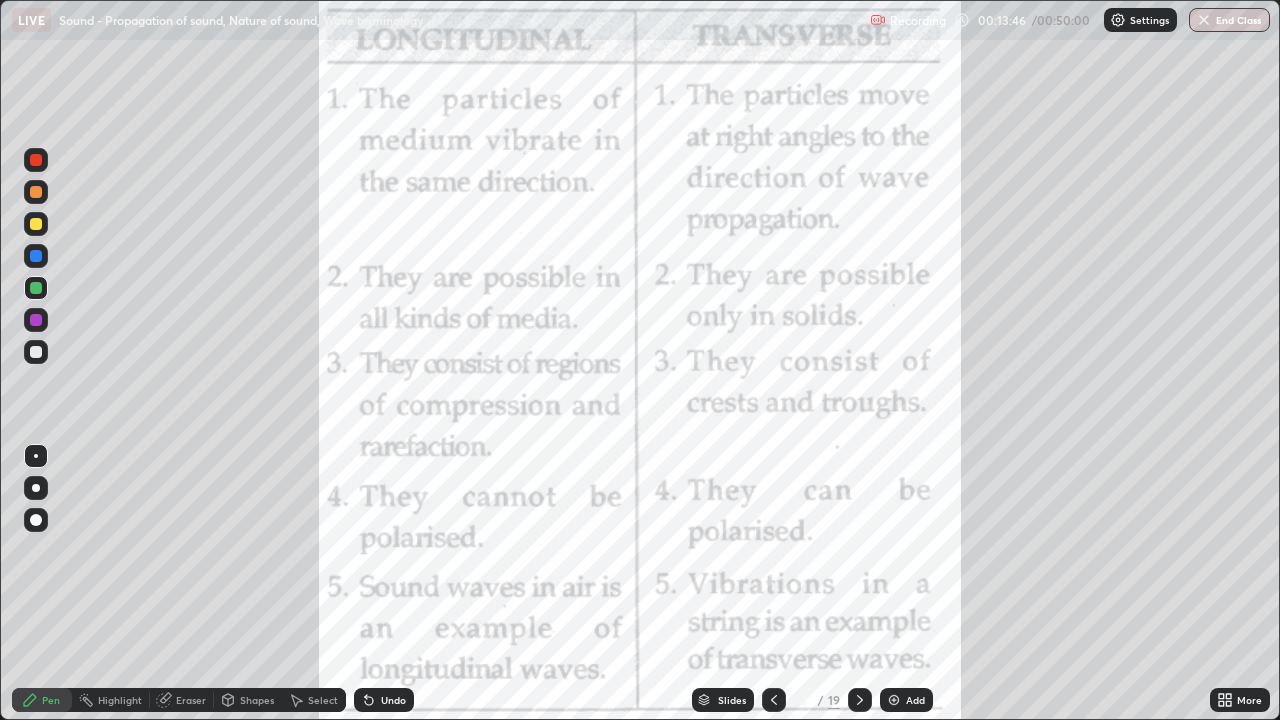 click at bounding box center (860, 700) 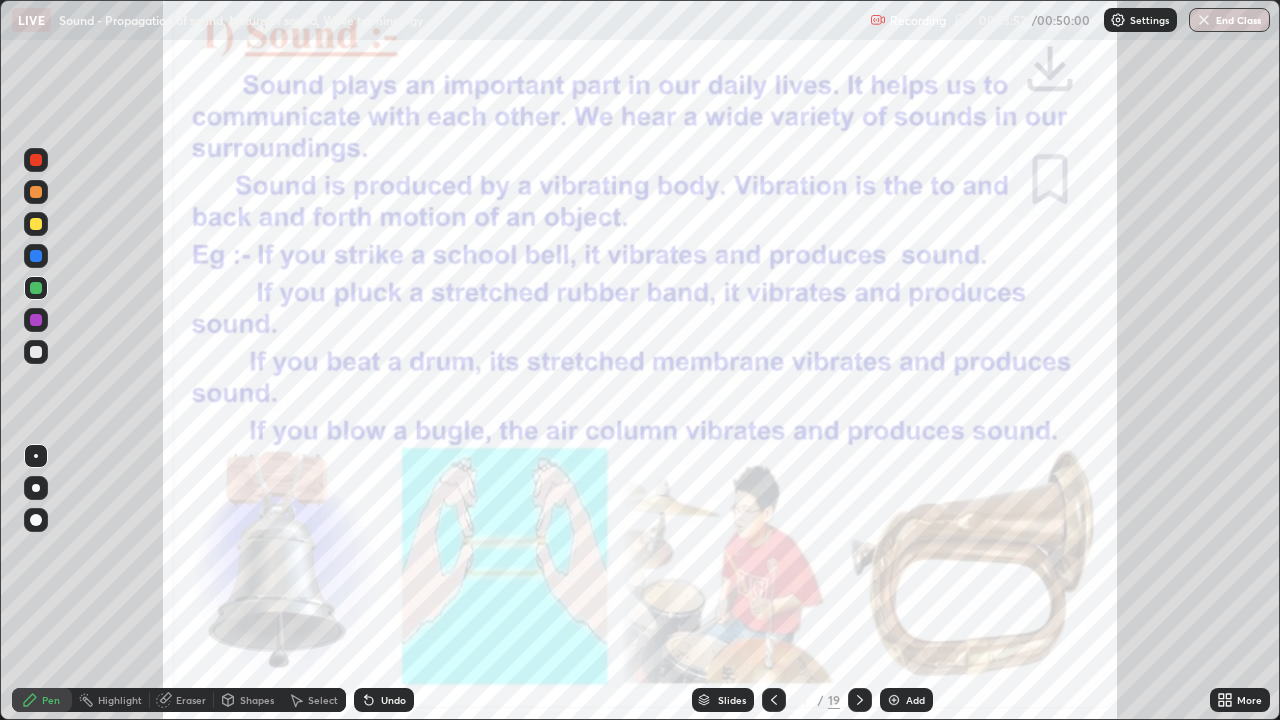 click 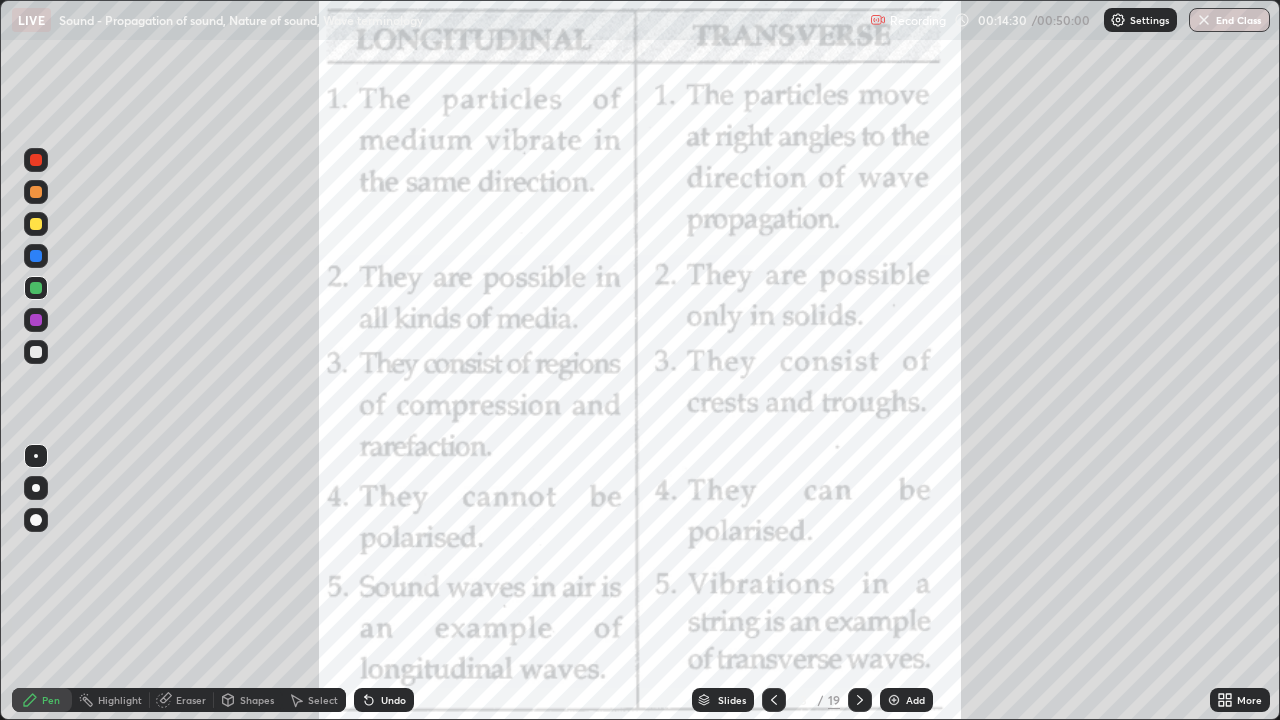 click at bounding box center (860, 700) 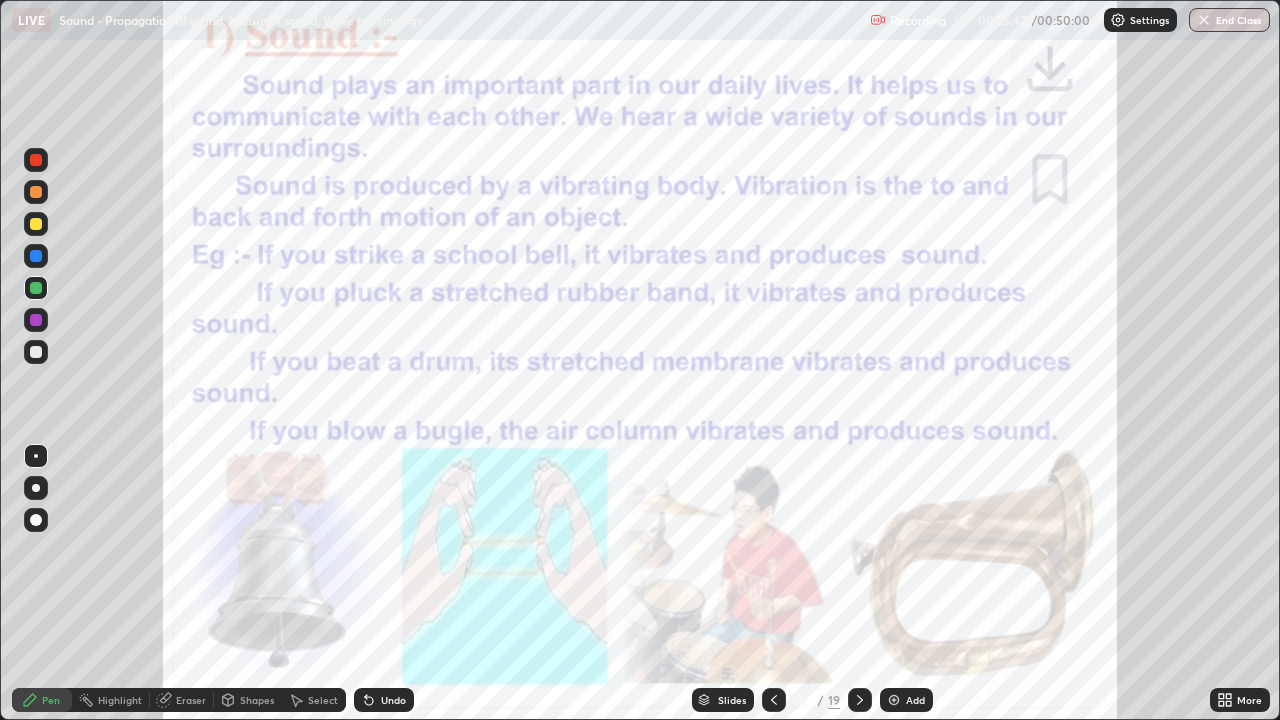 click 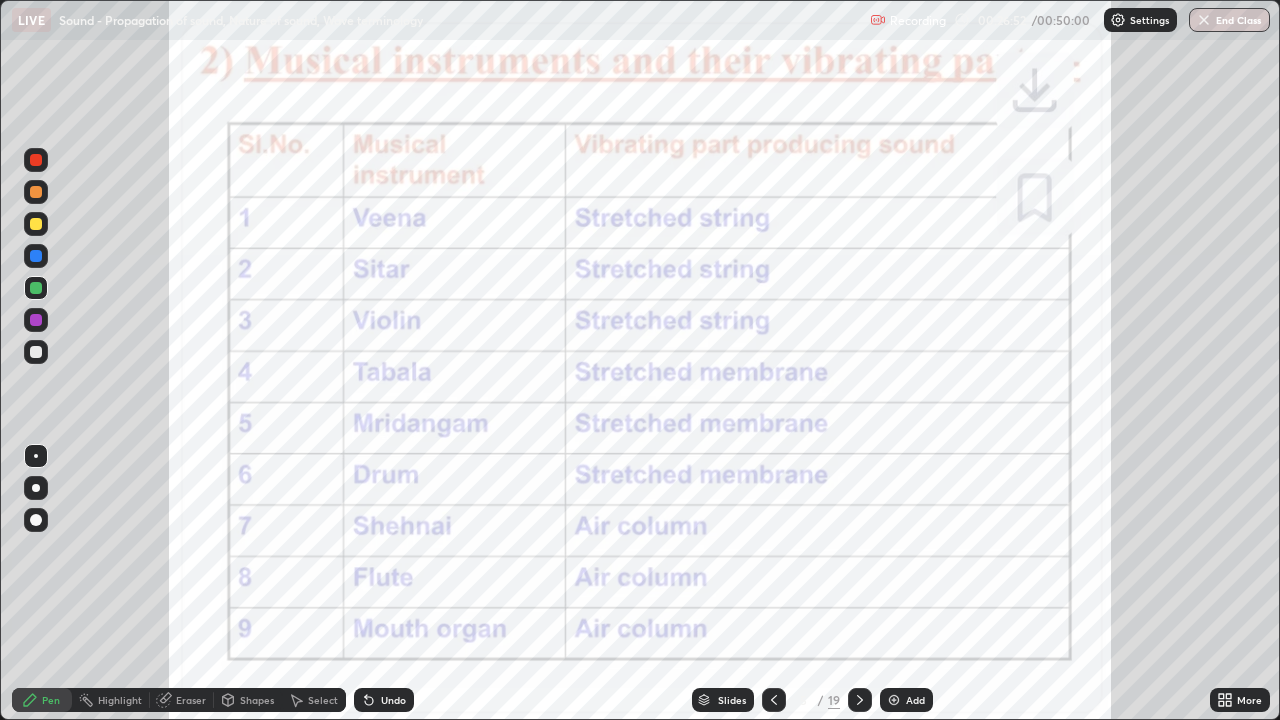 click 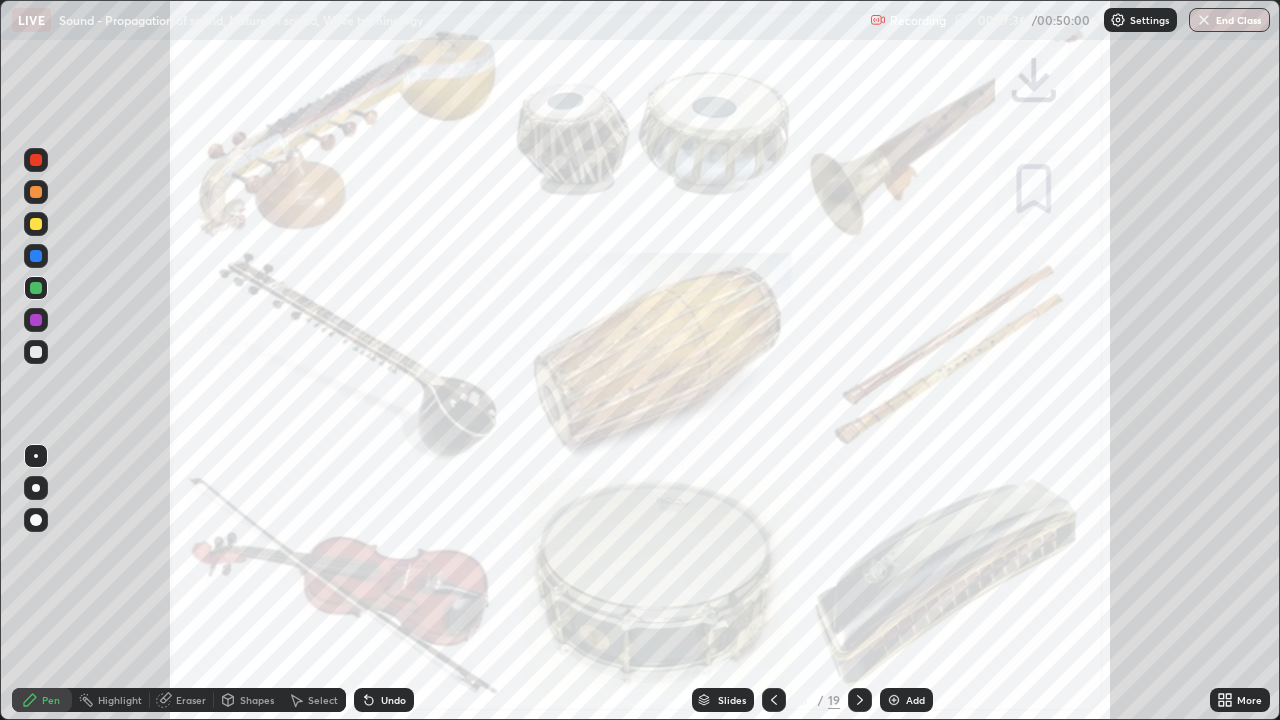 click 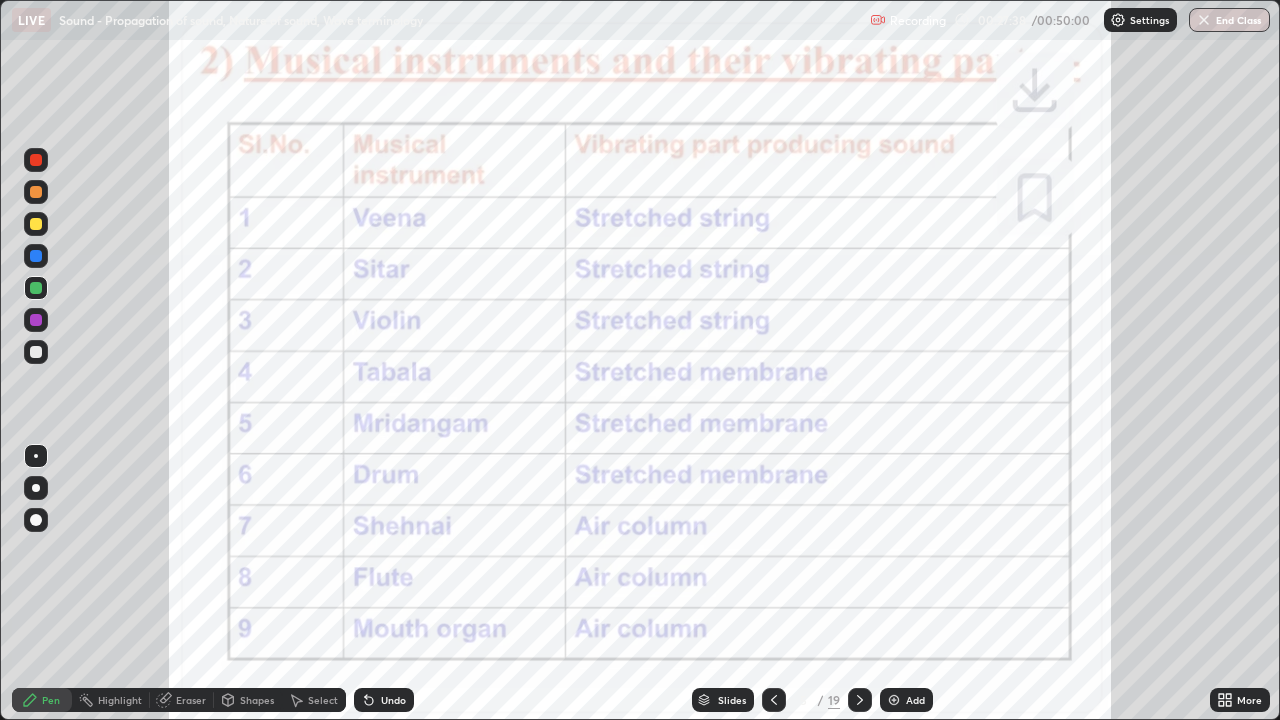 click at bounding box center (860, 700) 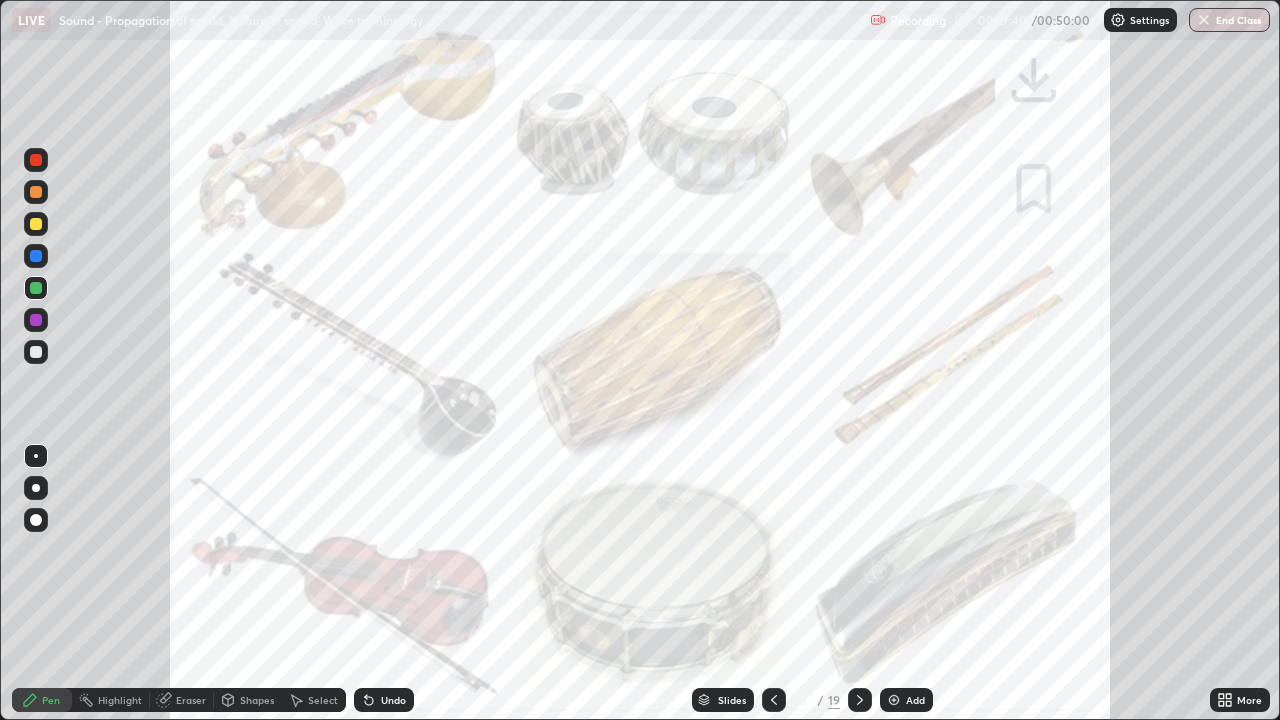 click at bounding box center (860, 700) 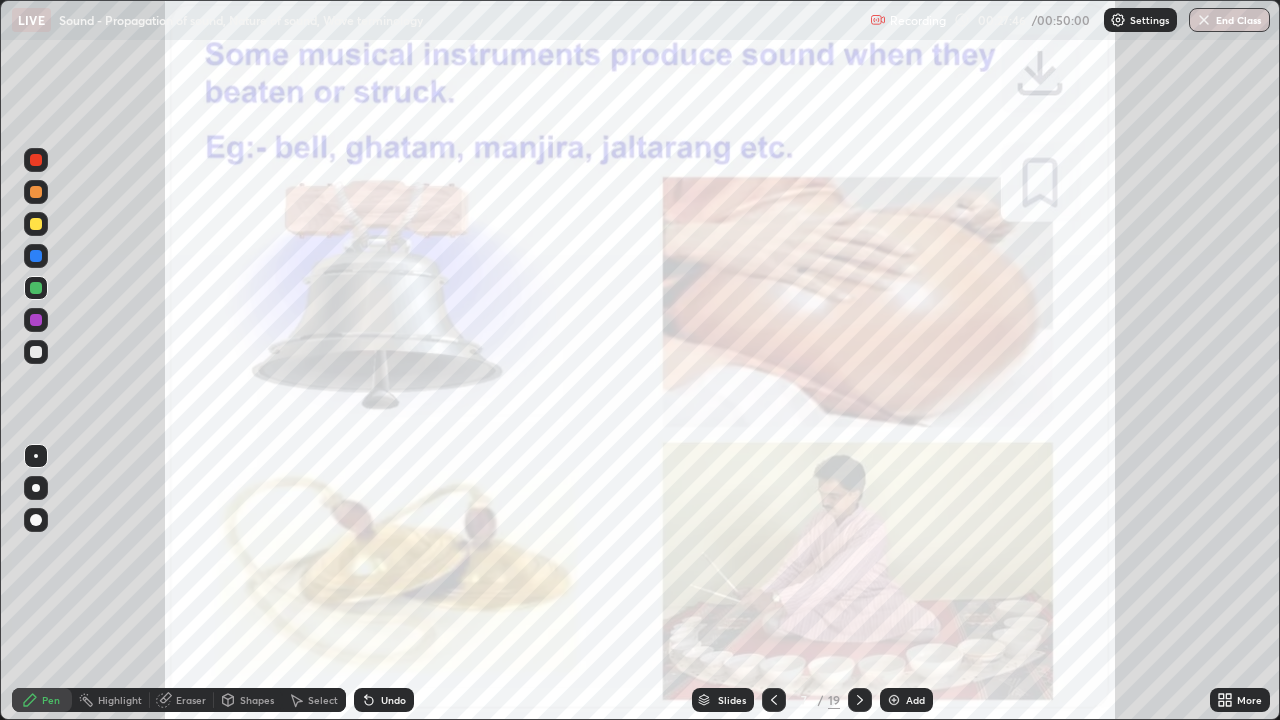 click 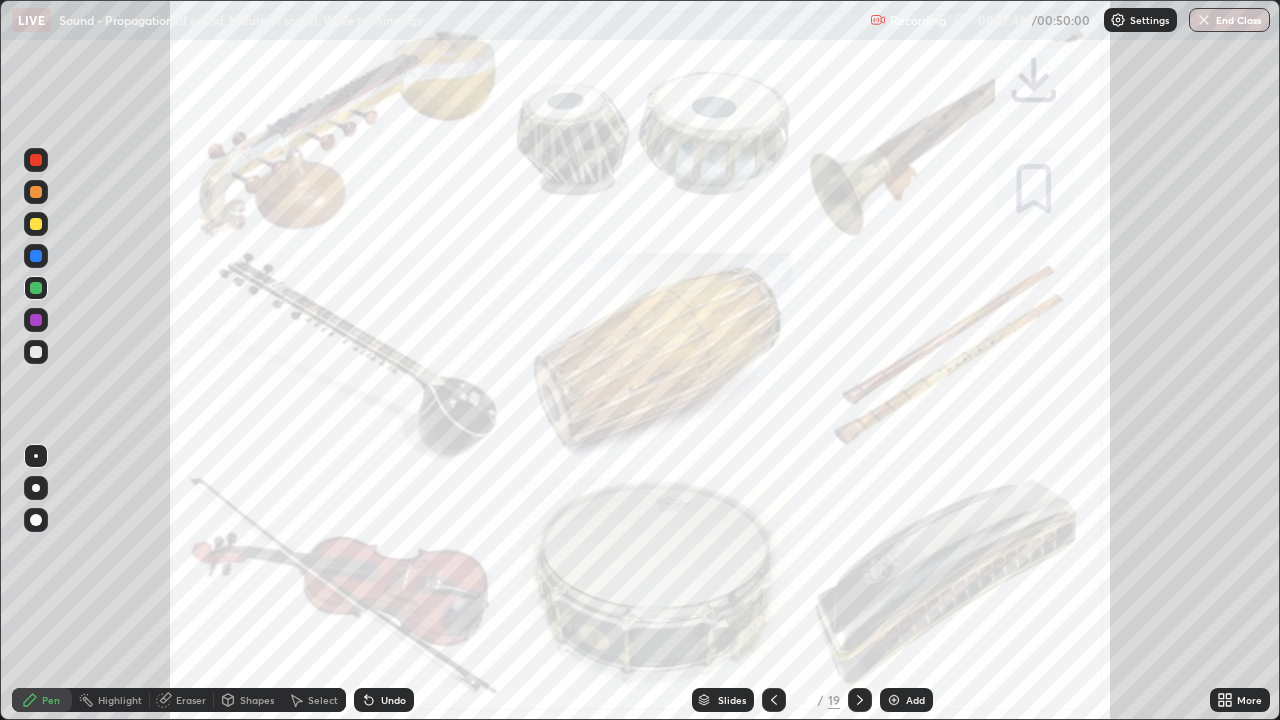 click 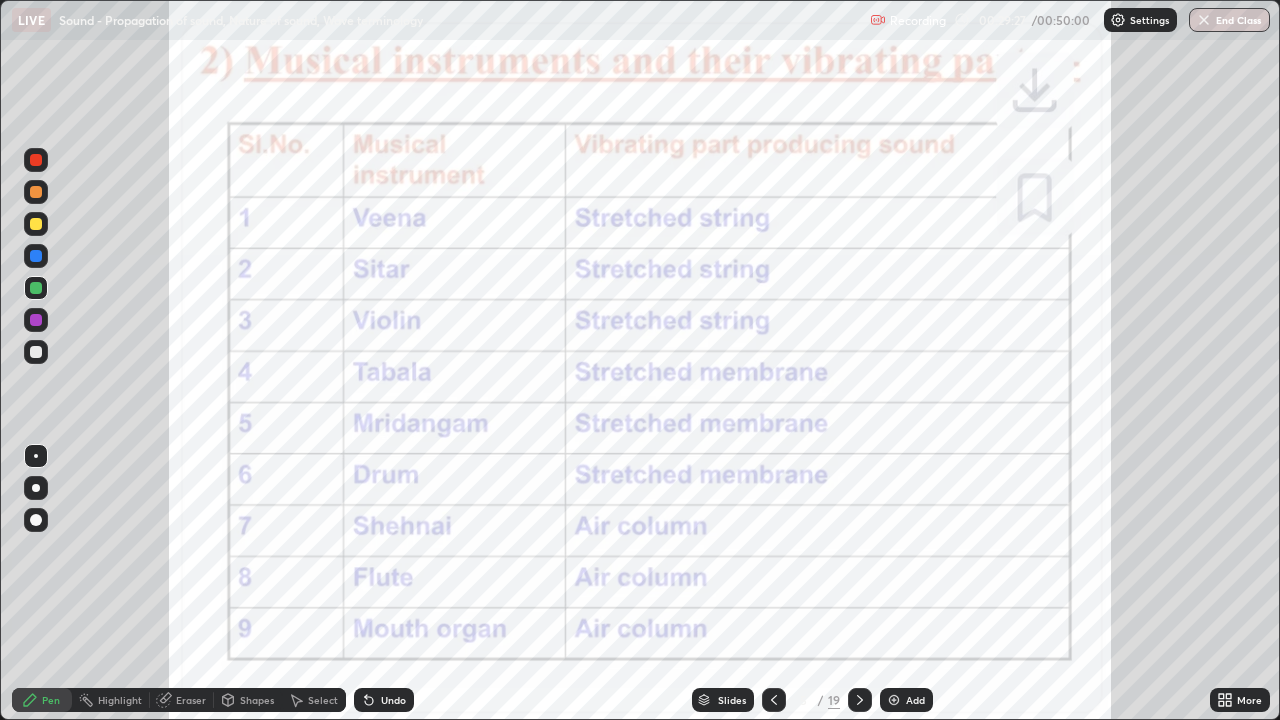 click 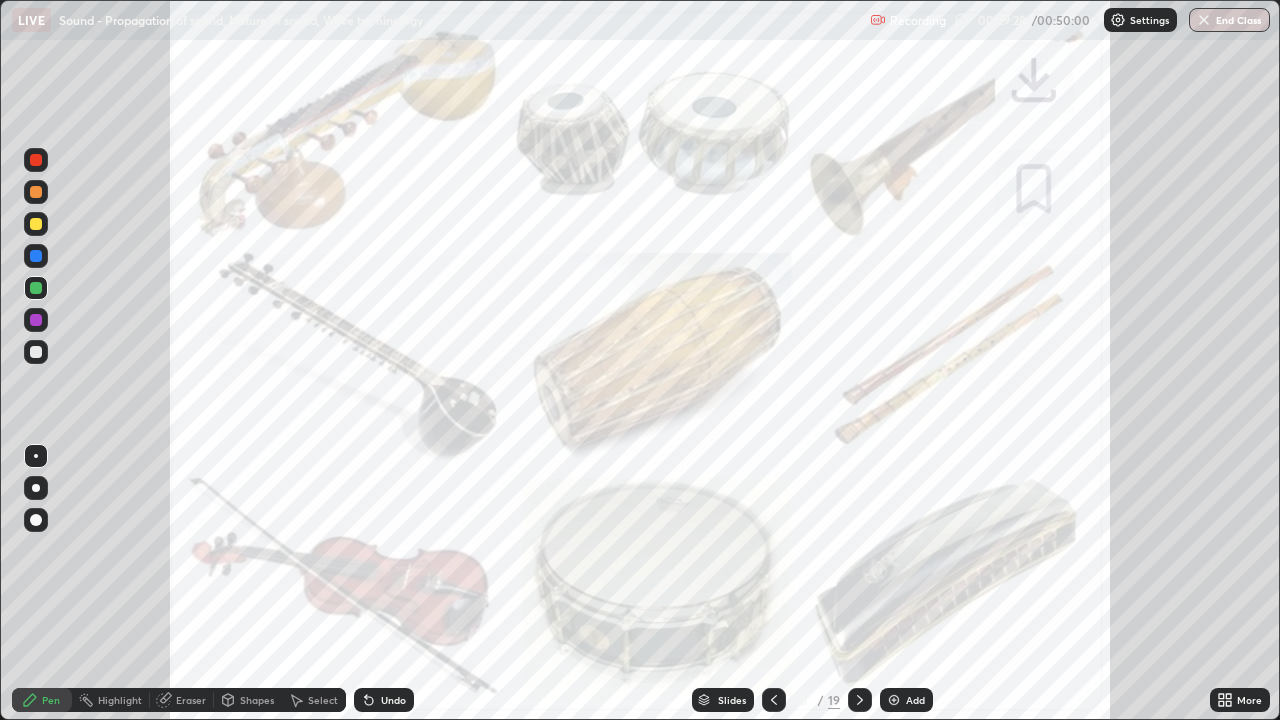 click at bounding box center [860, 700] 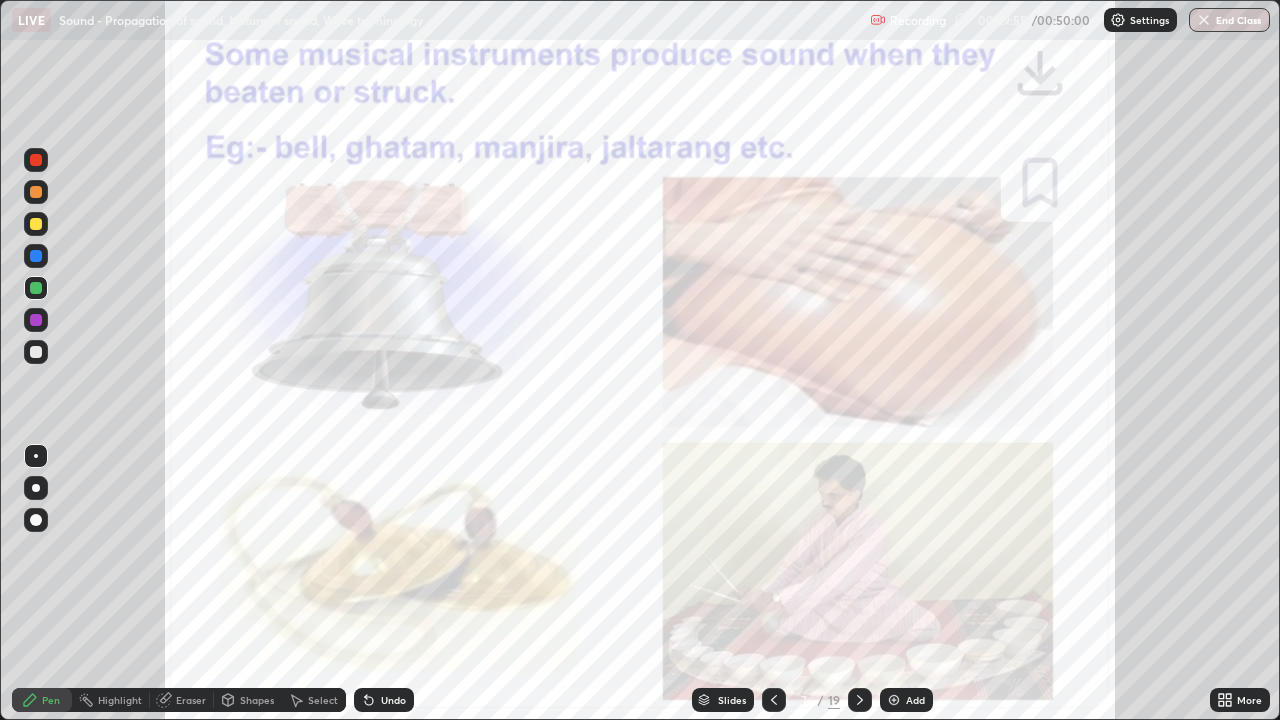 click 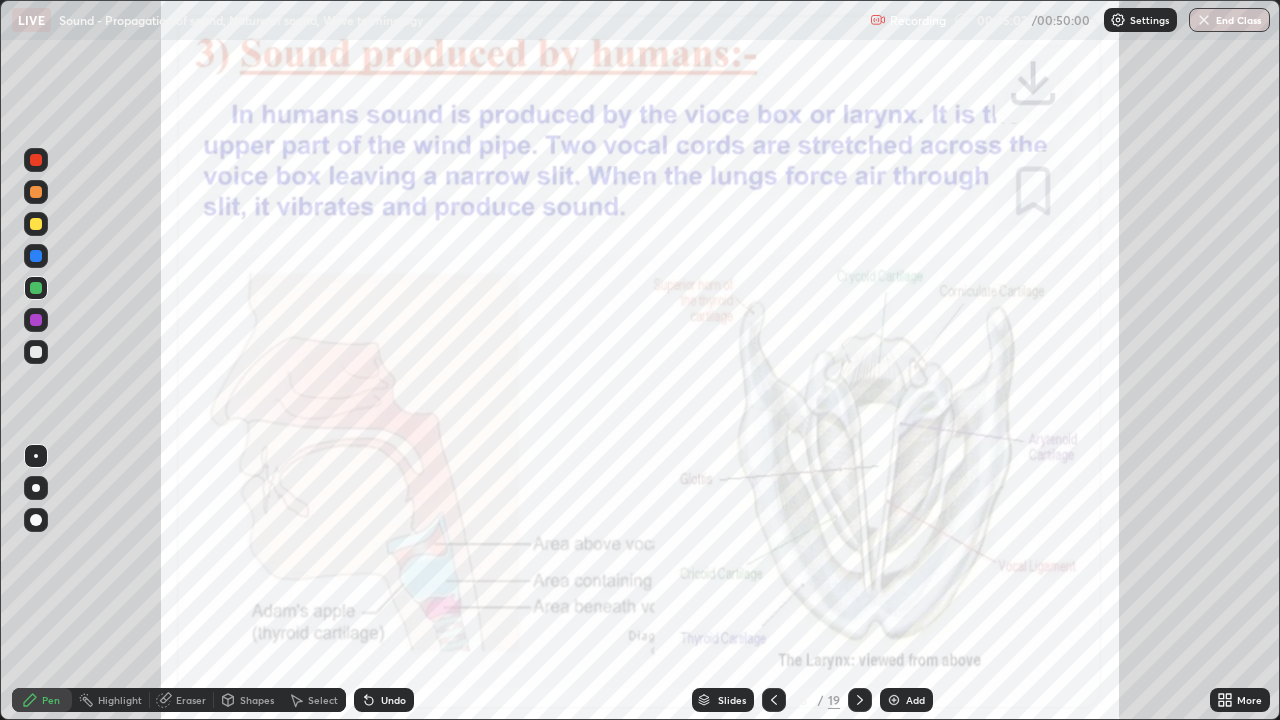 click 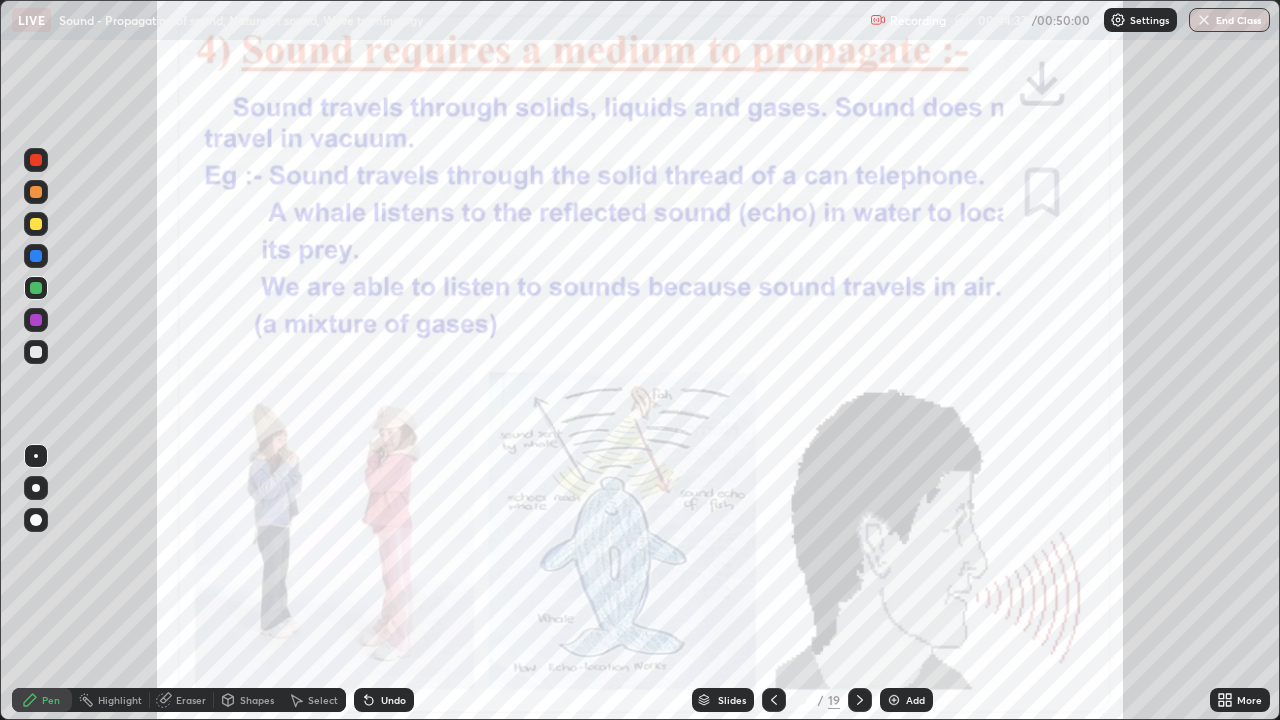 click 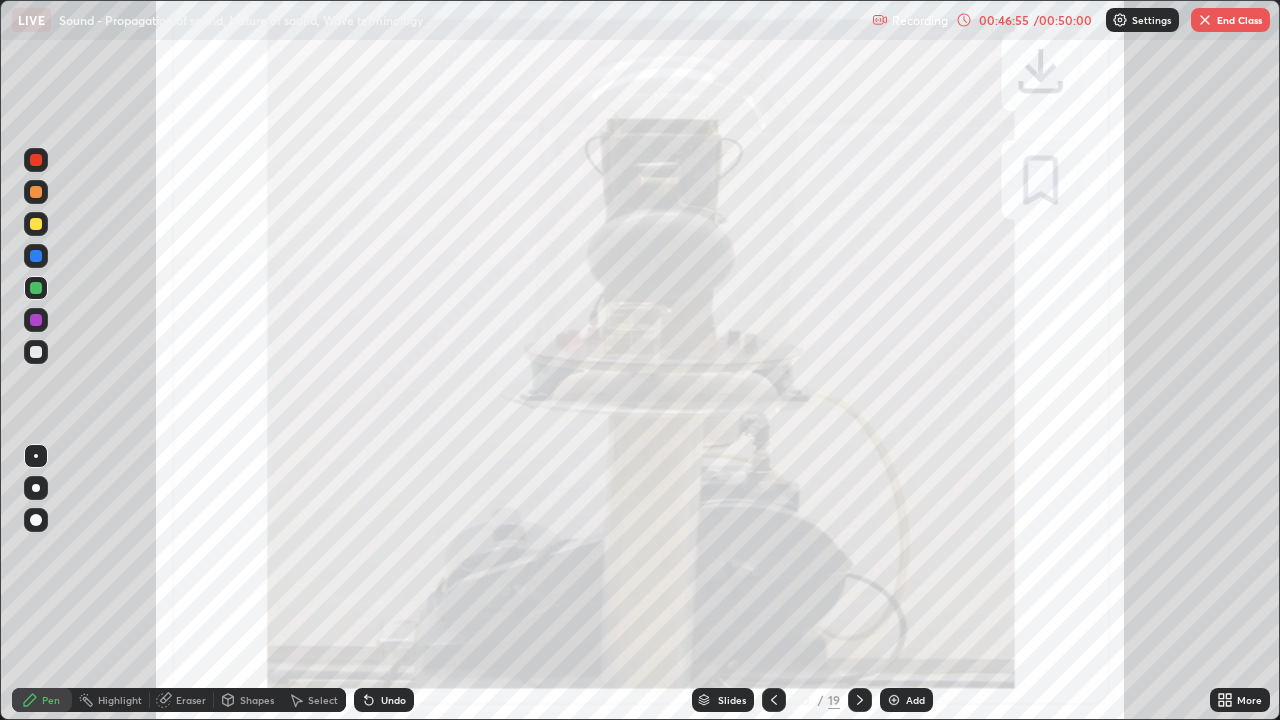 click on "End Class" at bounding box center (1230, 20) 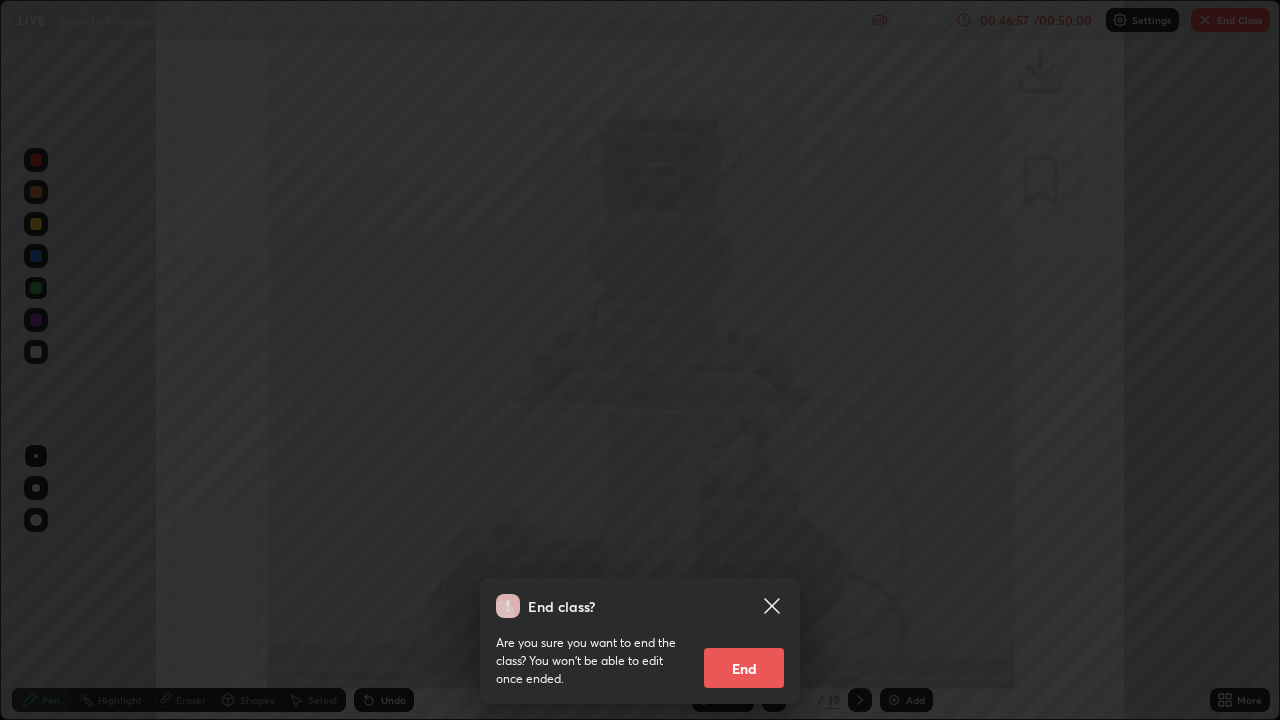 click on "End" at bounding box center [744, 668] 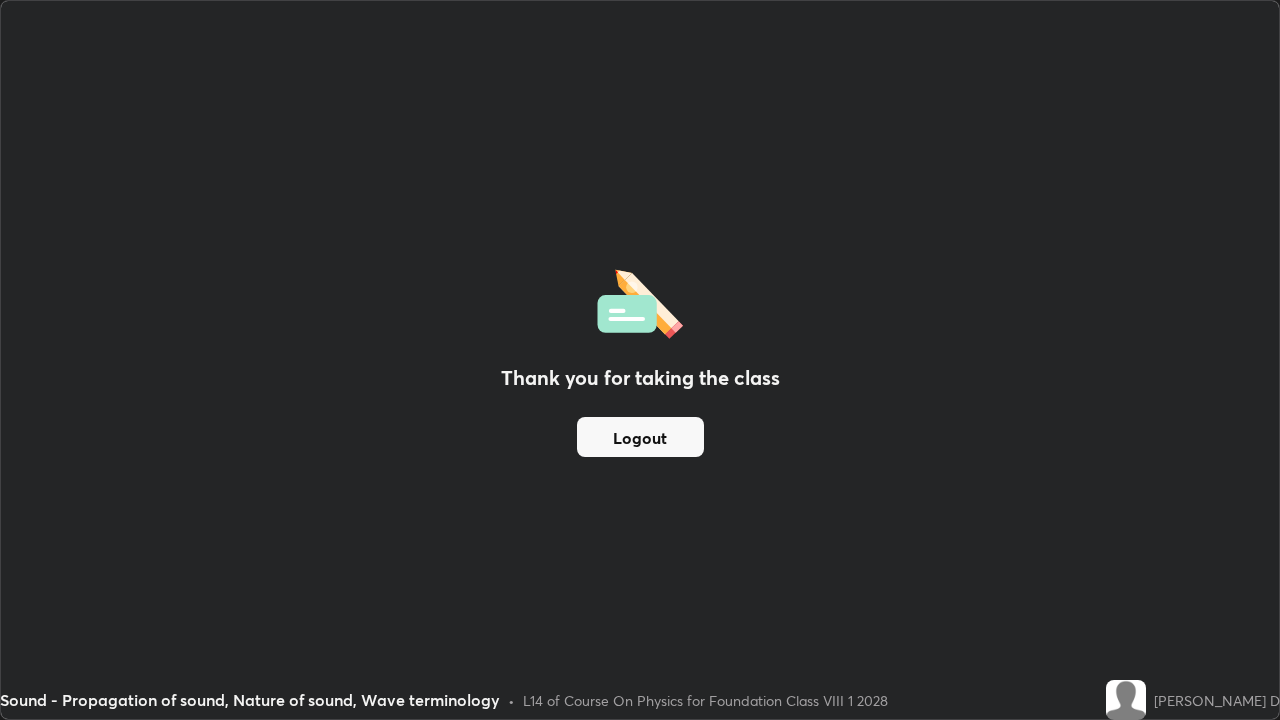 click at bounding box center (774, 700) 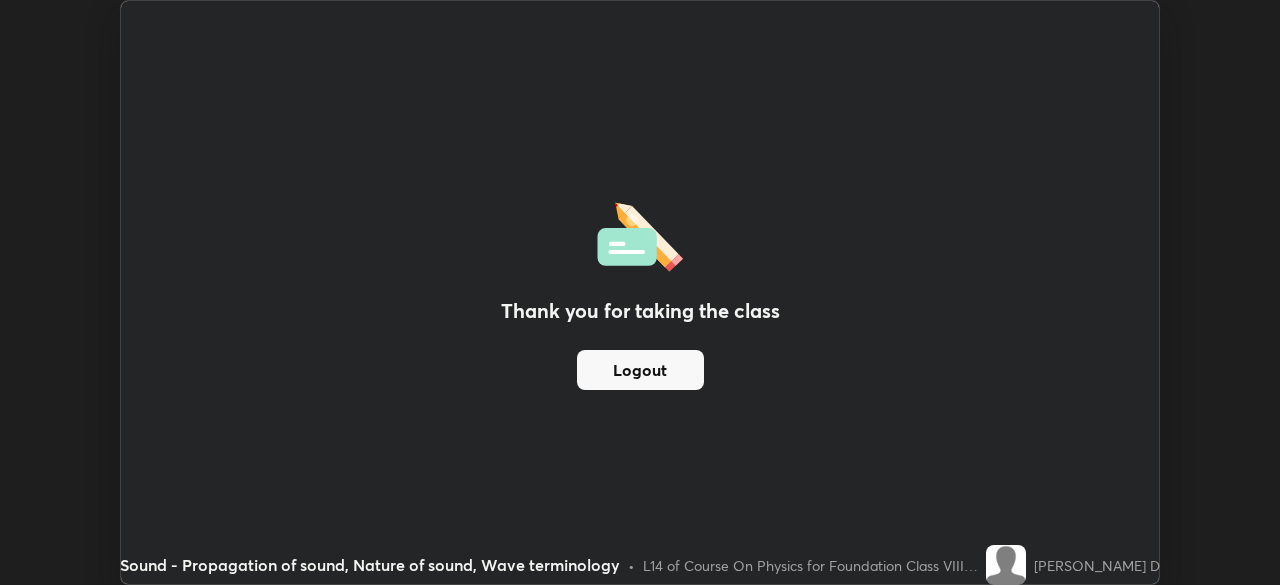 scroll, scrollTop: 585, scrollLeft: 1280, axis: both 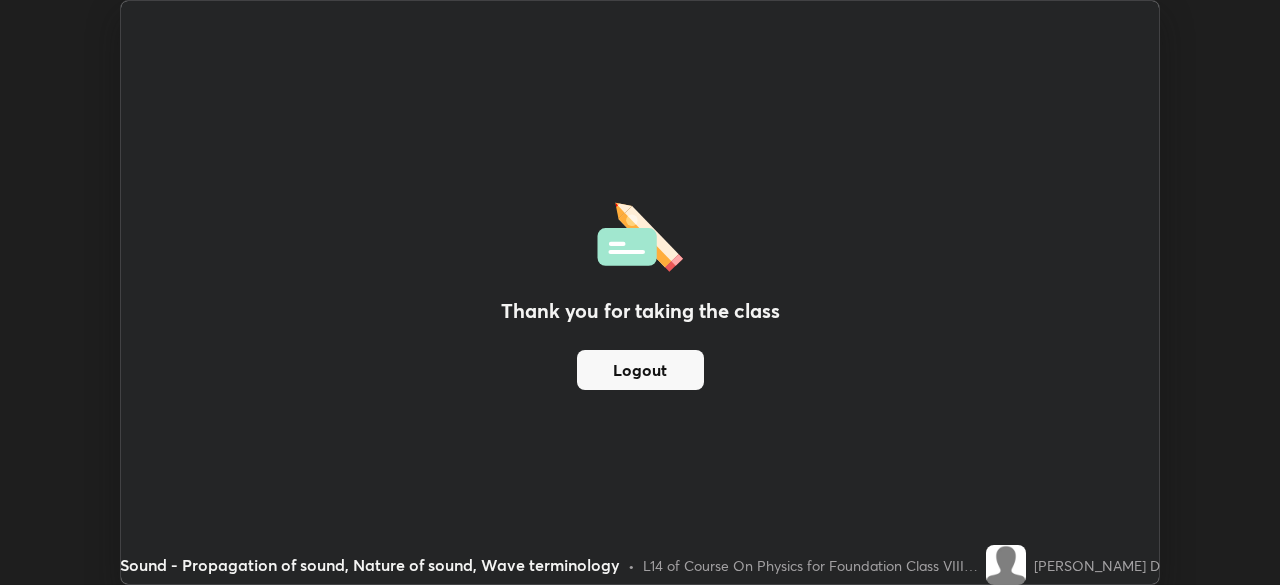 click on "Logout" at bounding box center [640, 370] 